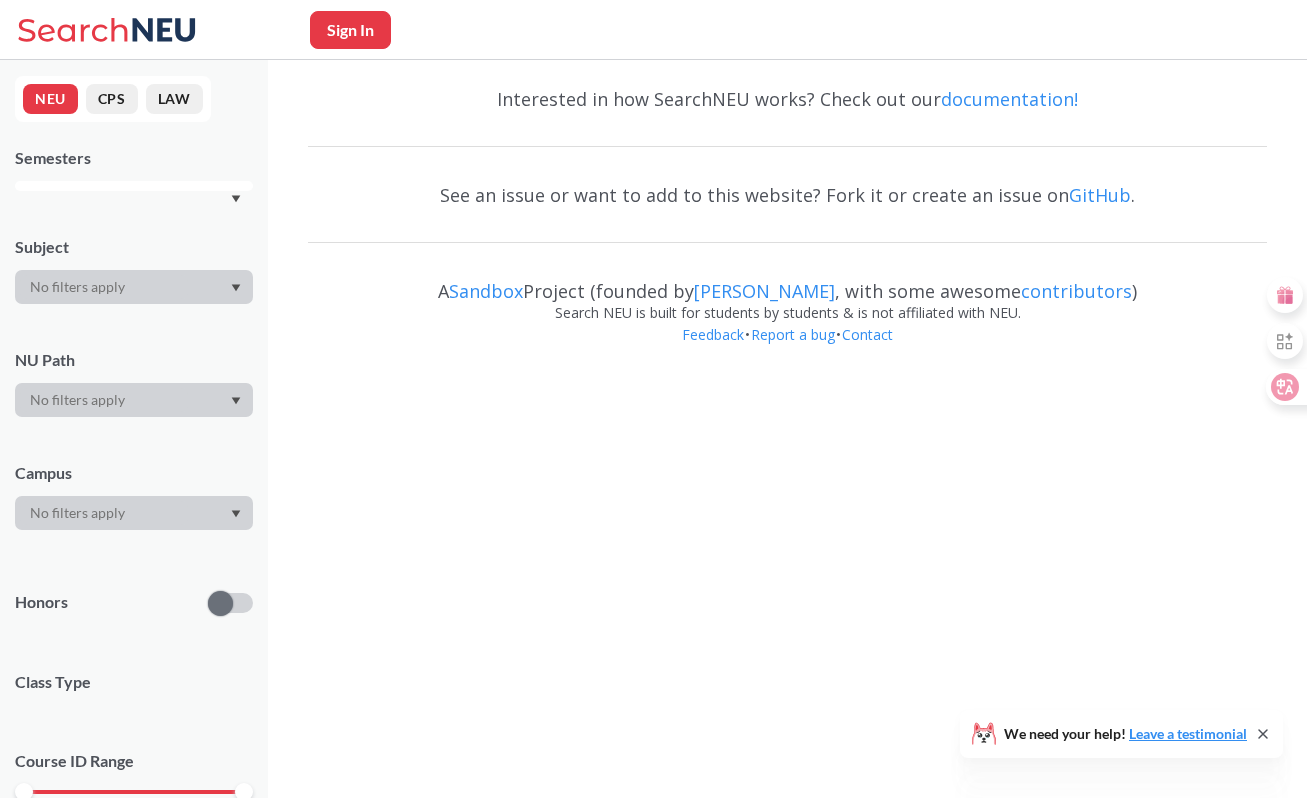 scroll, scrollTop: 0, scrollLeft: 0, axis: both 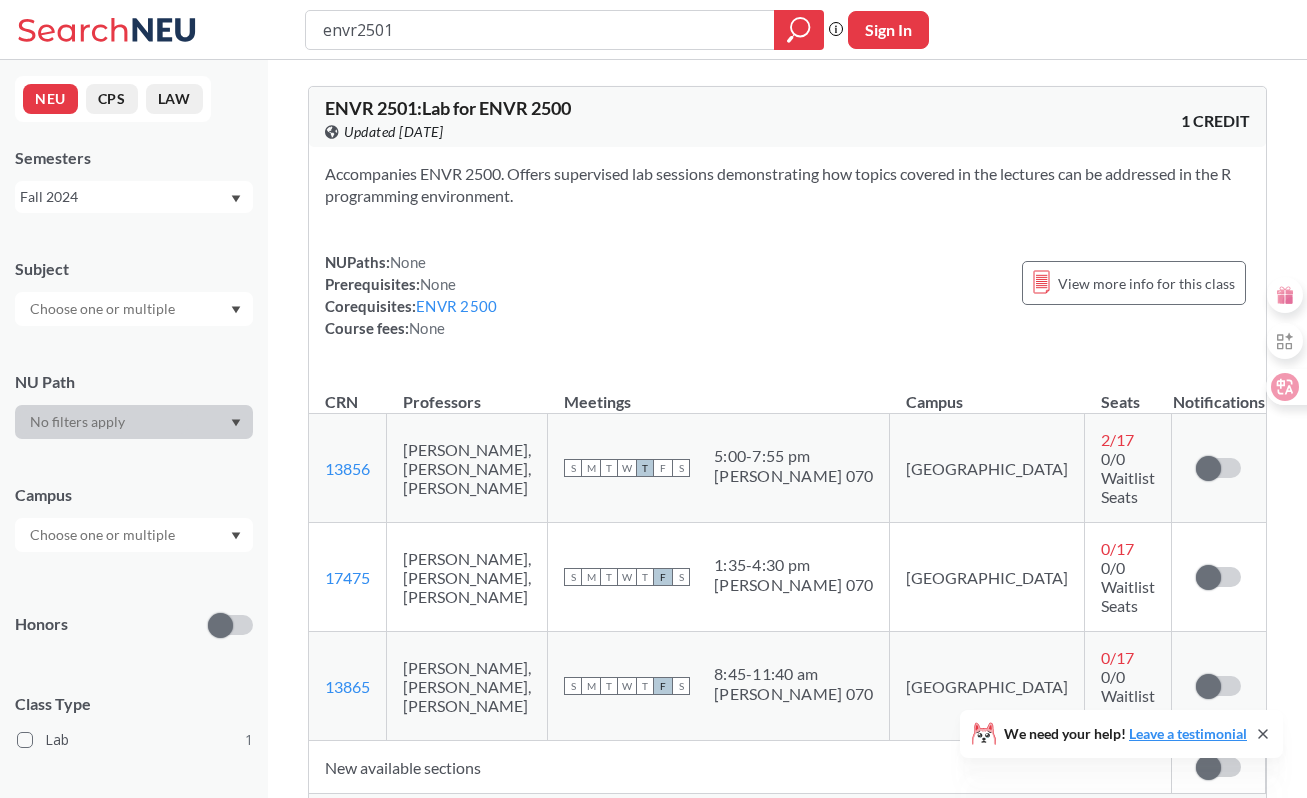 drag, startPoint x: 450, startPoint y: 30, endPoint x: 267, endPoint y: 23, distance: 183.13383 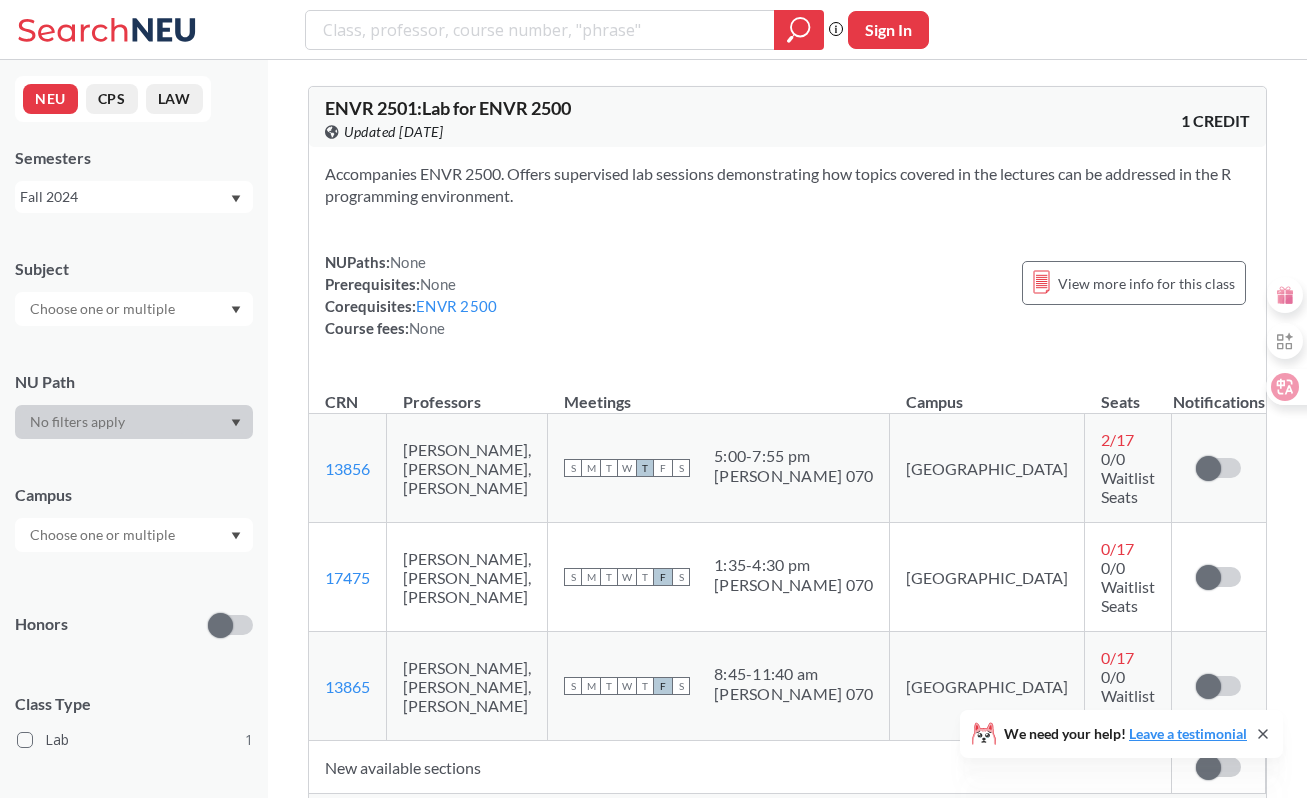 type 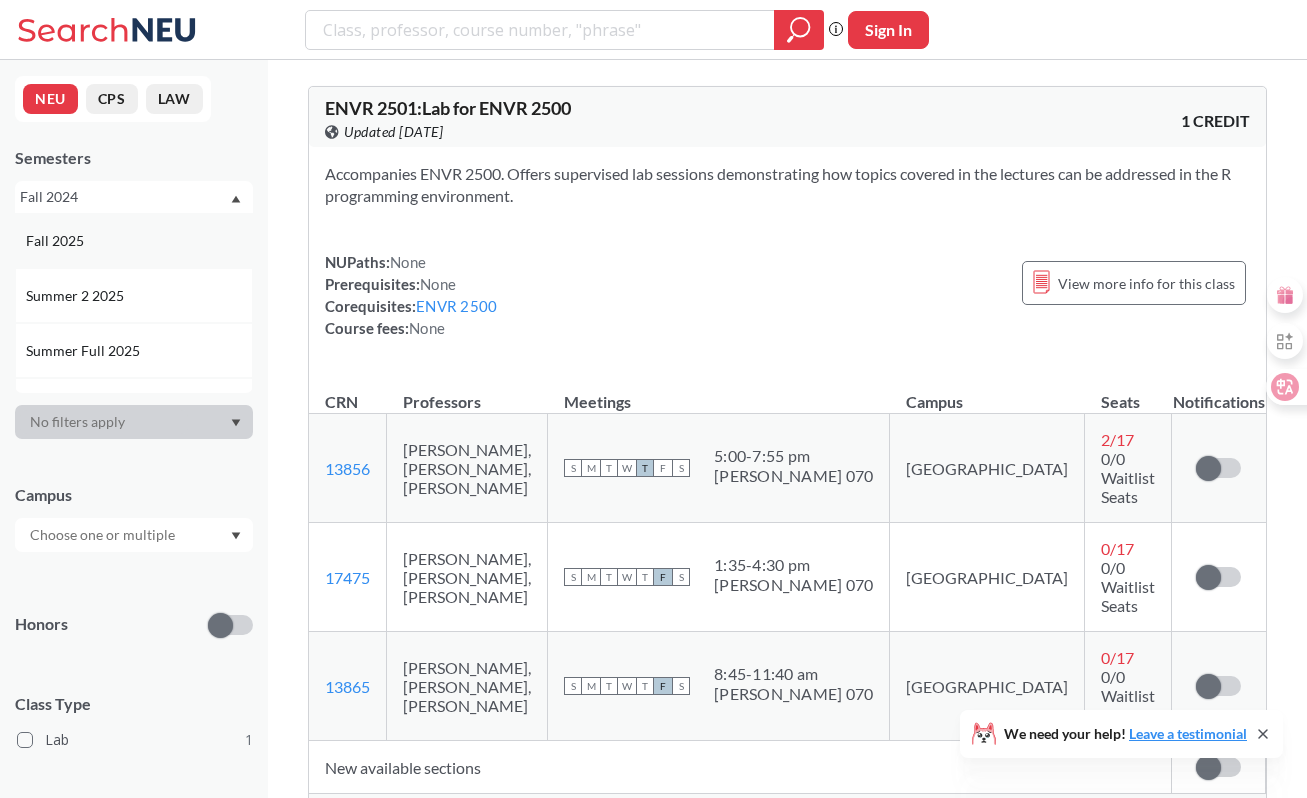 click on "Fall 2025" at bounding box center [139, 241] 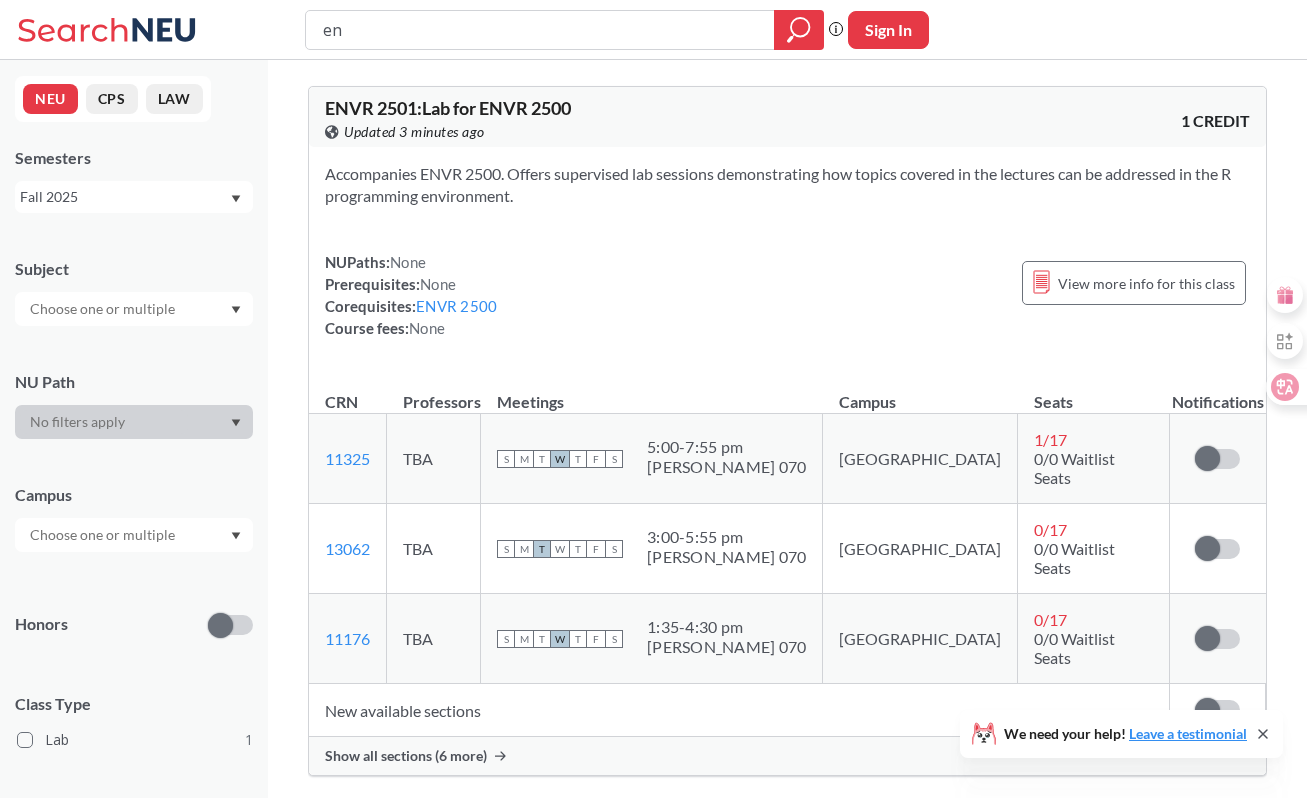 type on "e" 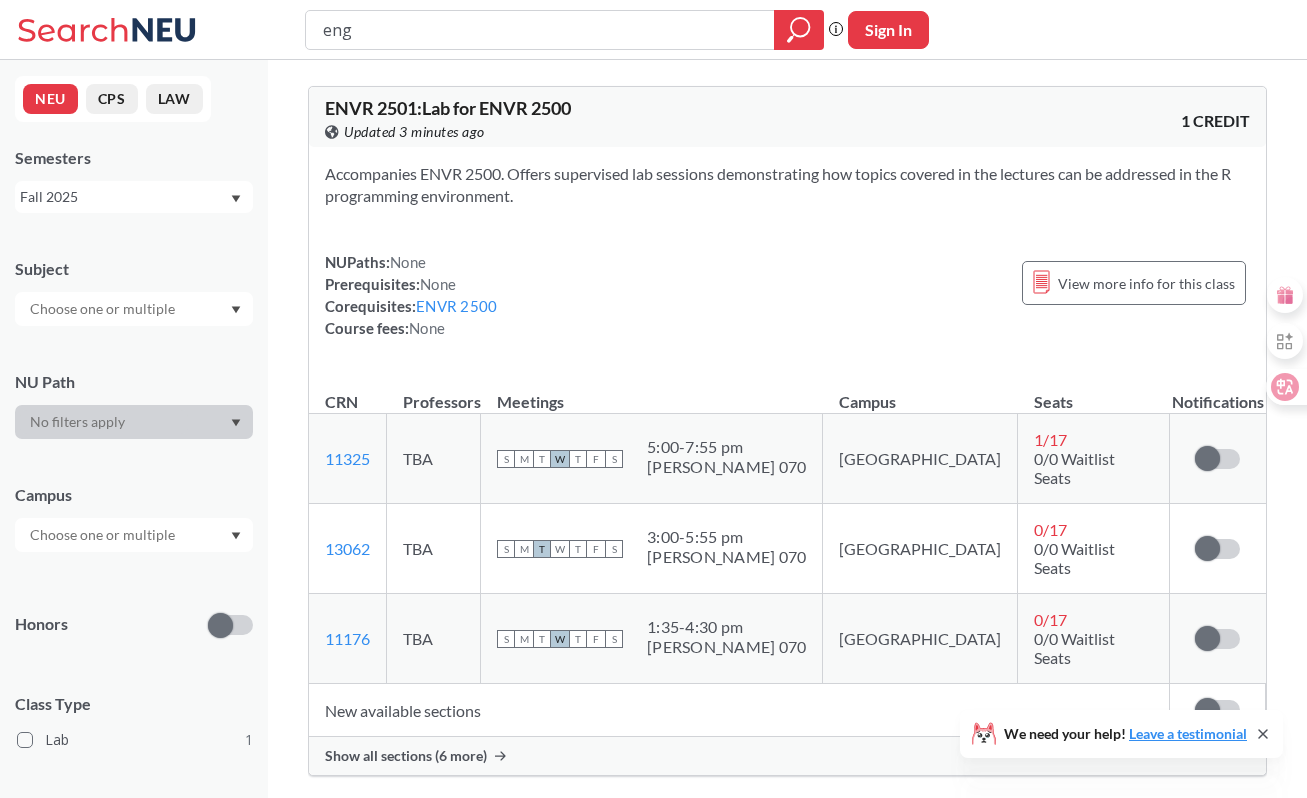 type on "engw" 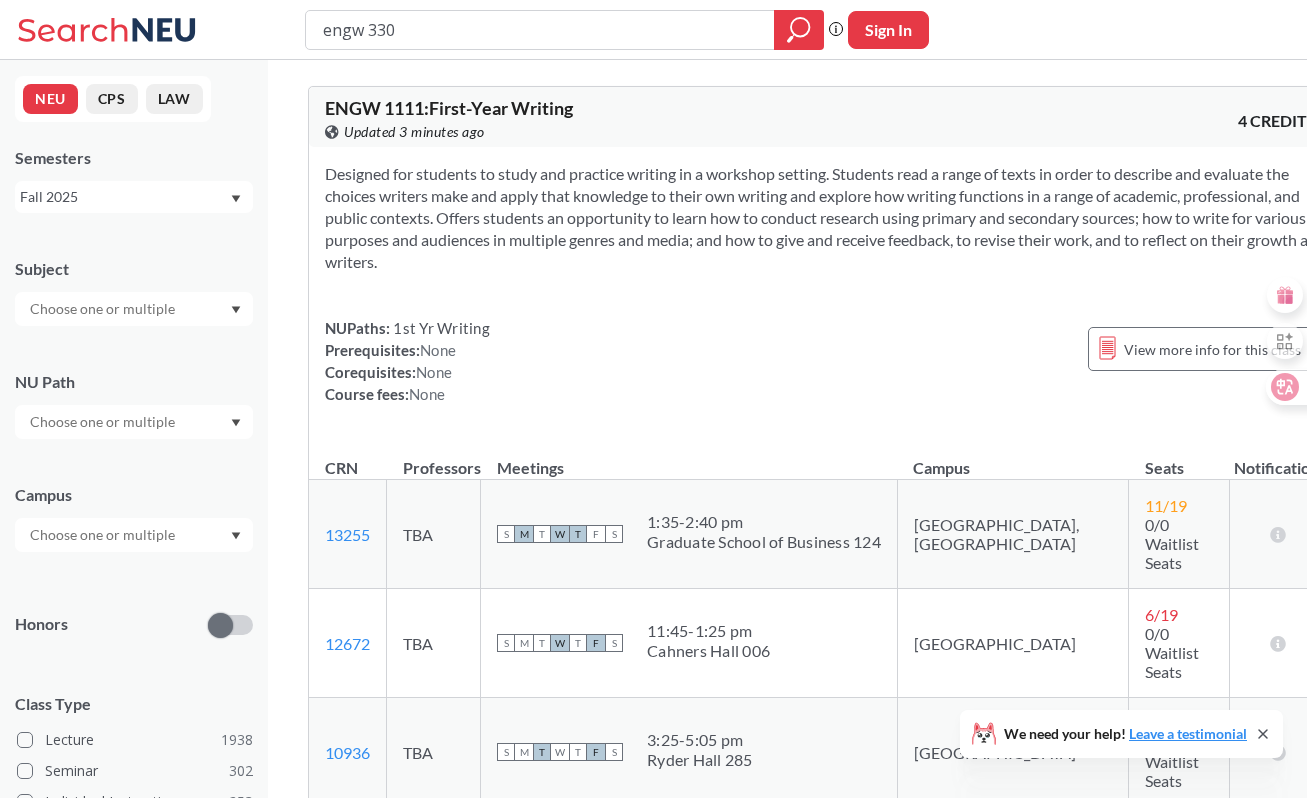 type on "engw 3307" 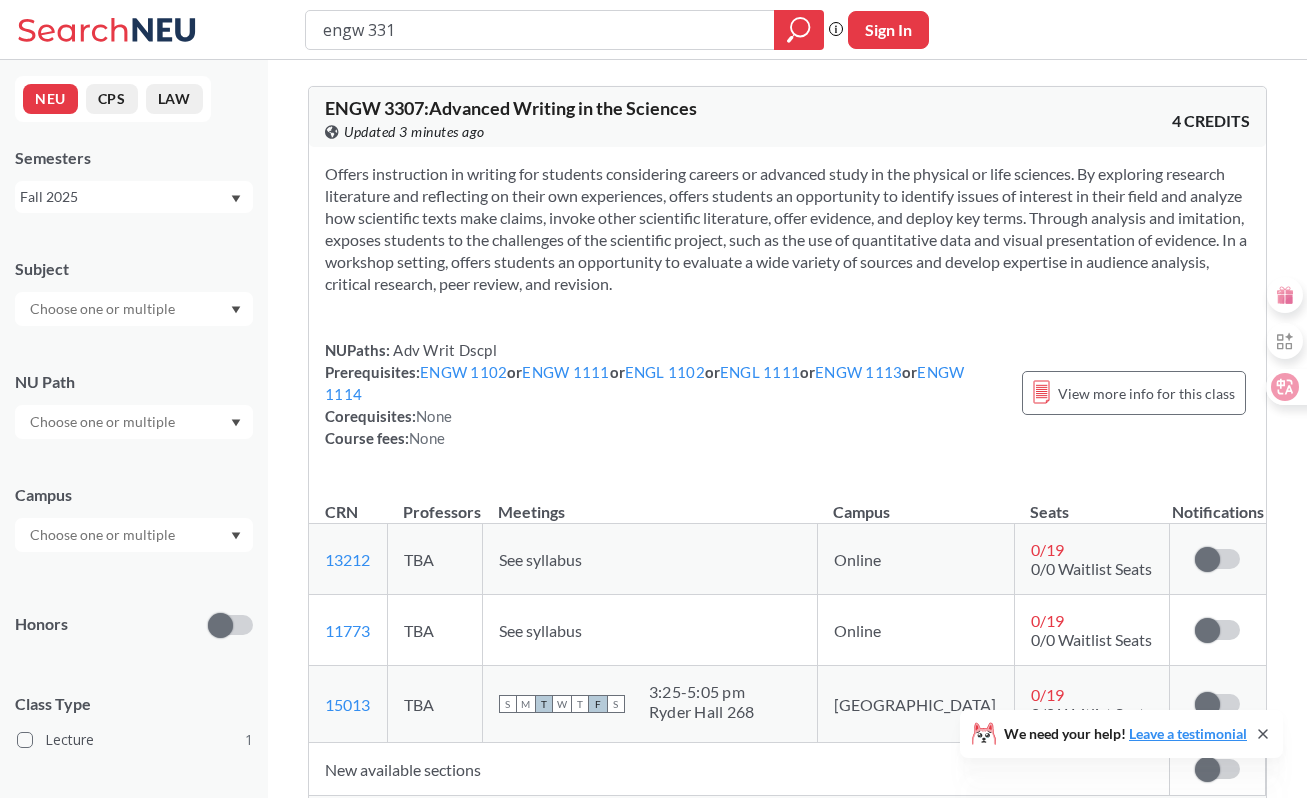 type on "engw 3315" 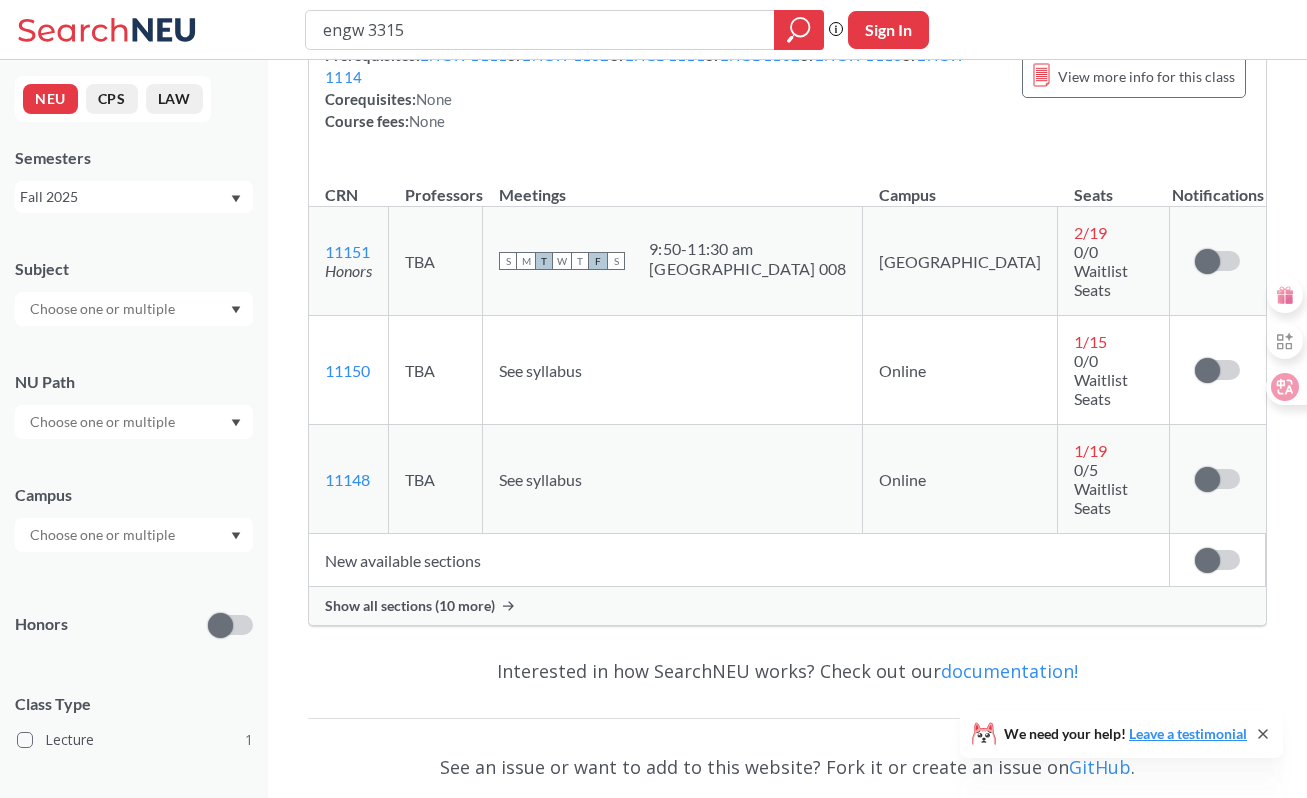 scroll, scrollTop: 296, scrollLeft: 0, axis: vertical 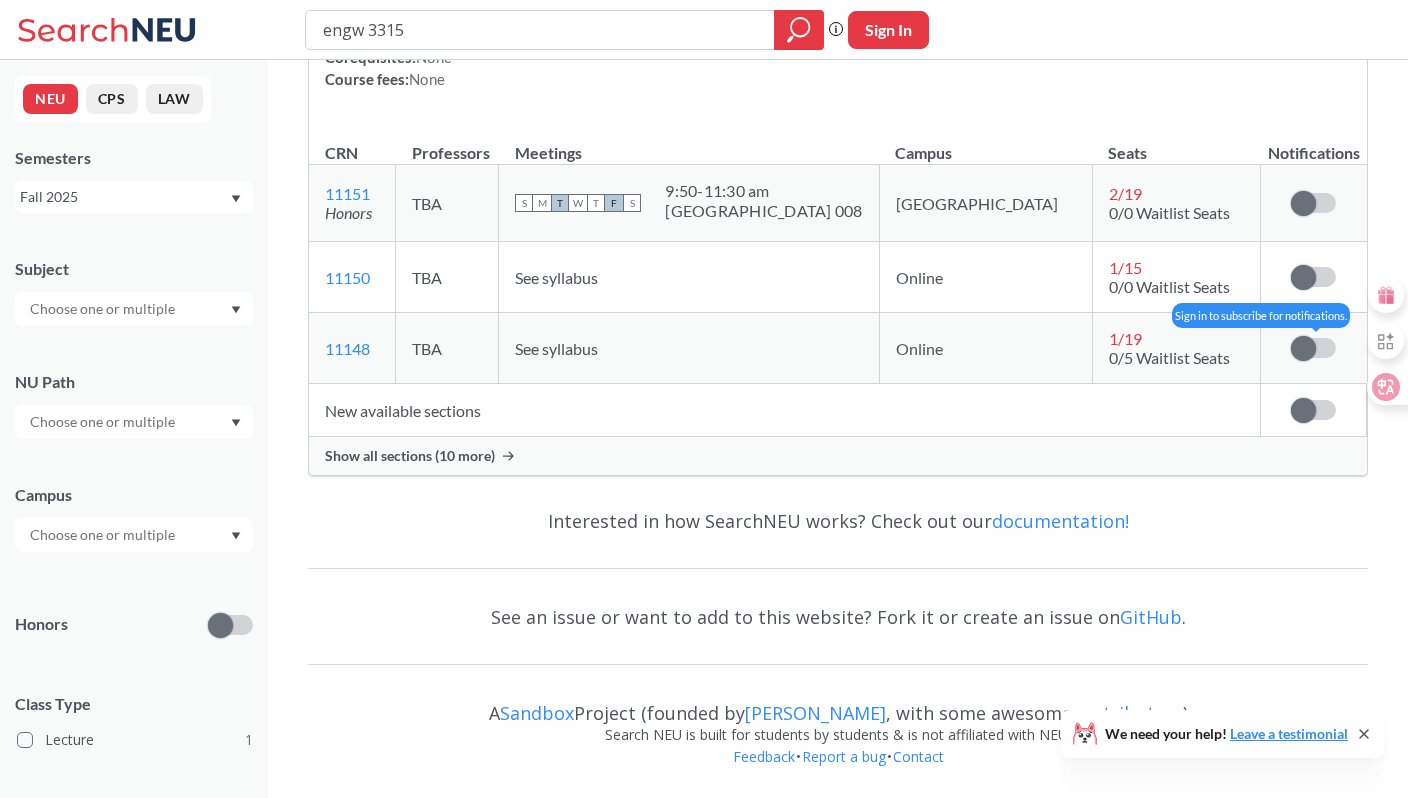click at bounding box center (1303, 348) 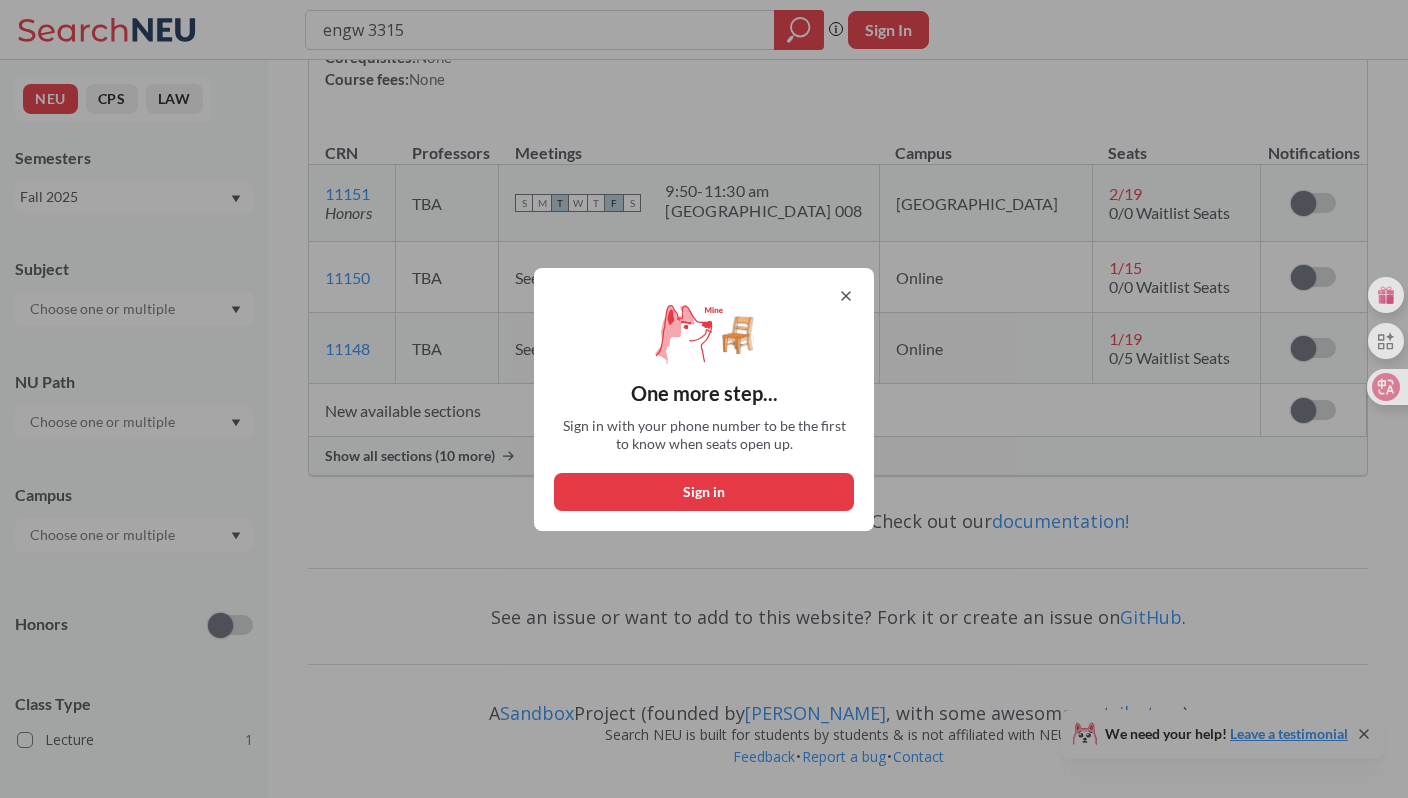 click on "Sign in" at bounding box center (704, 492) 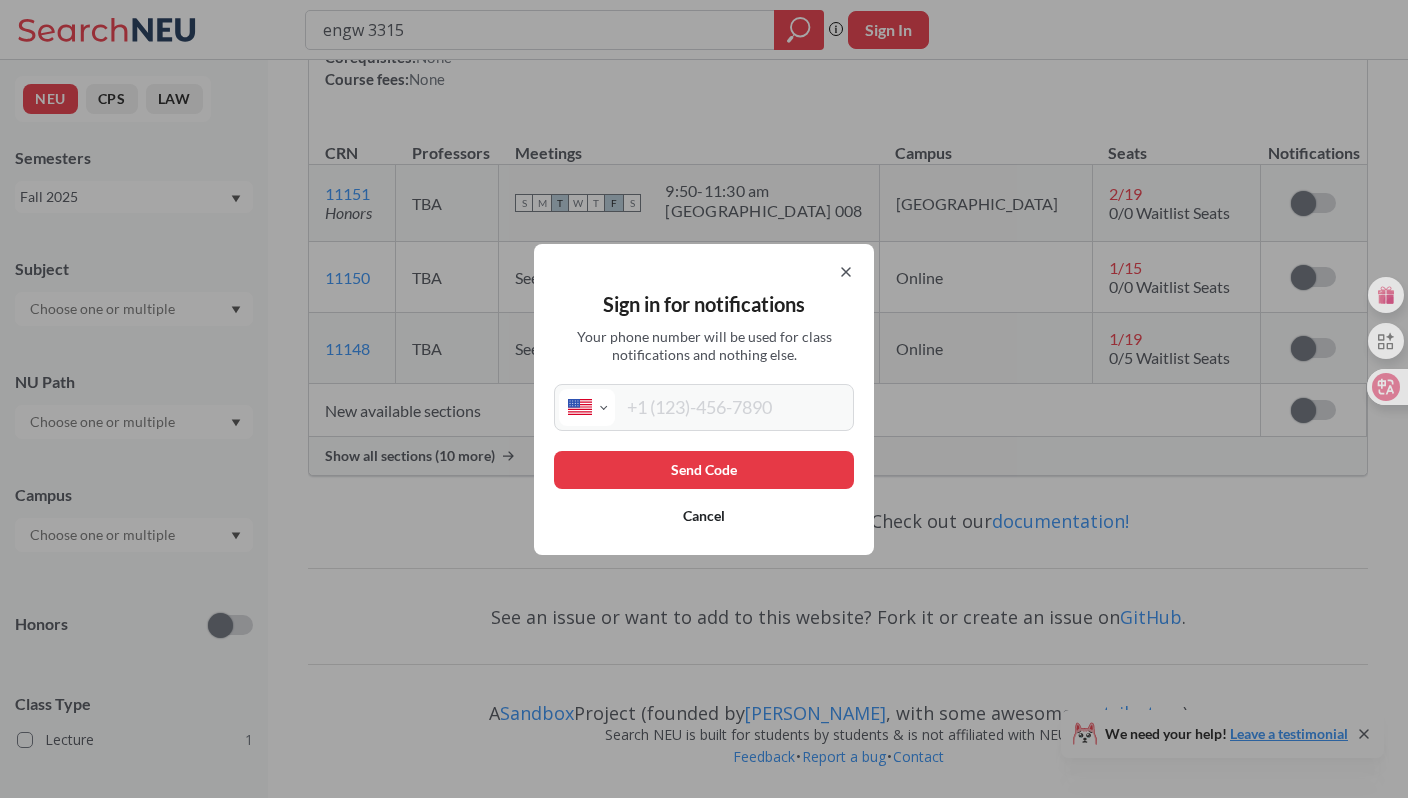 click at bounding box center [732, 407] 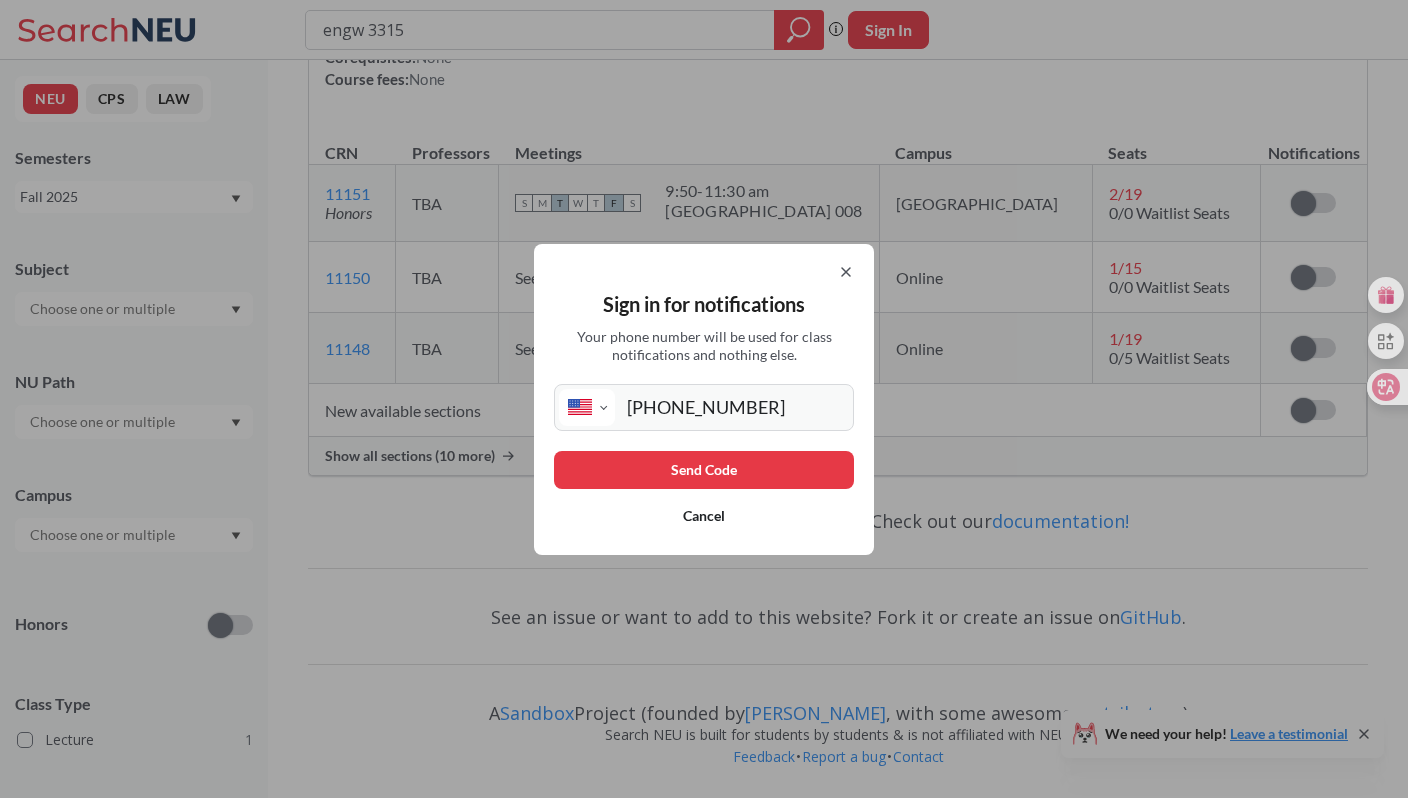 click on "Send Code" at bounding box center [704, 470] 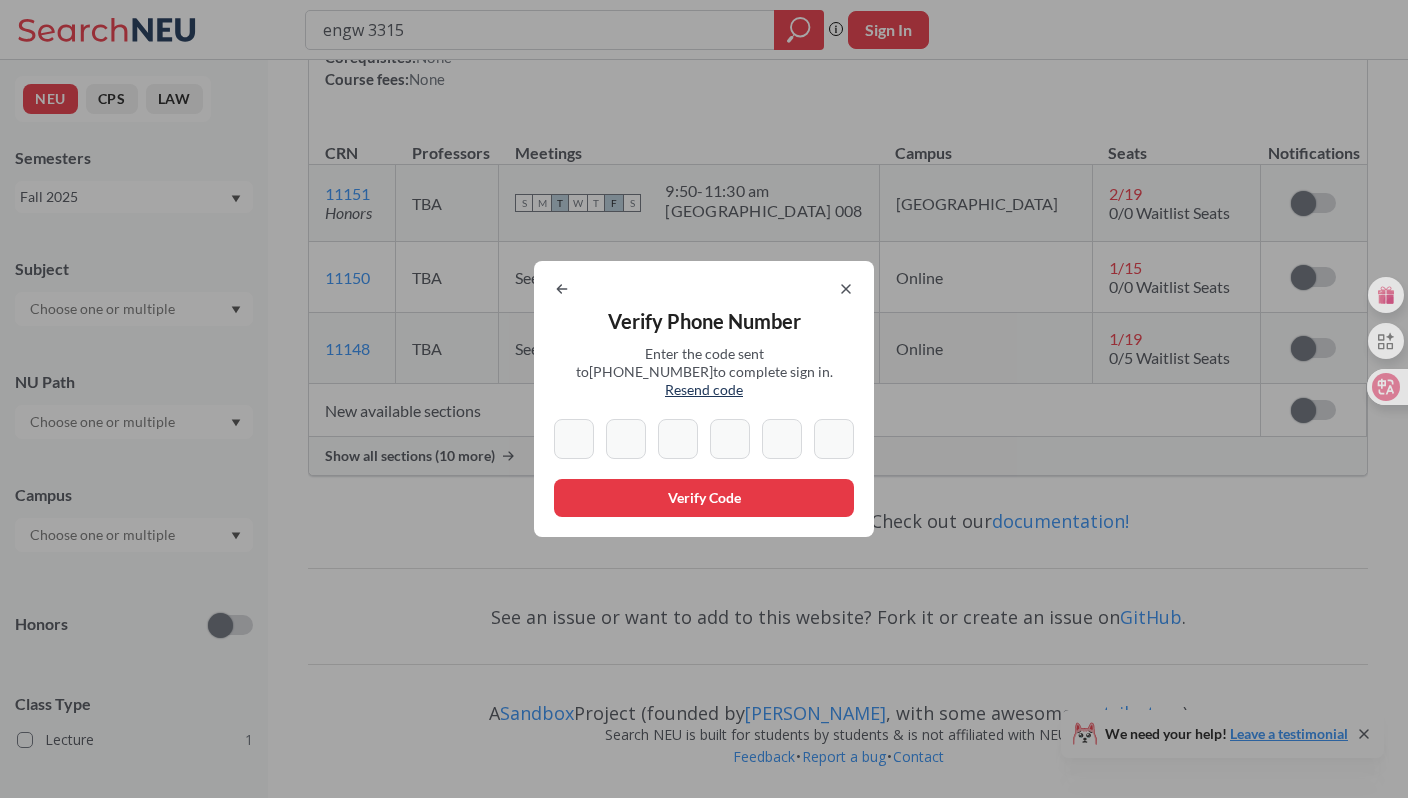 type on "7" 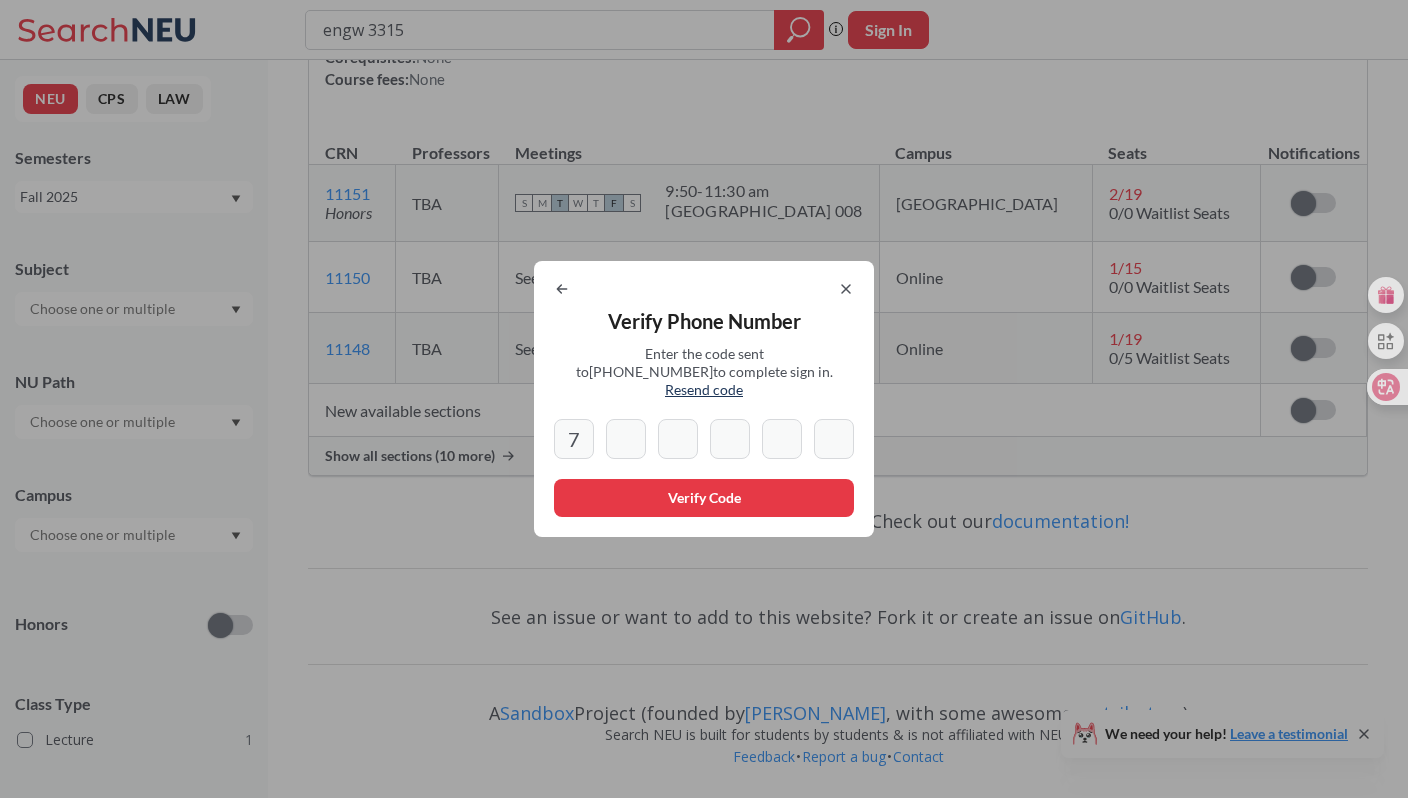 type on "8" 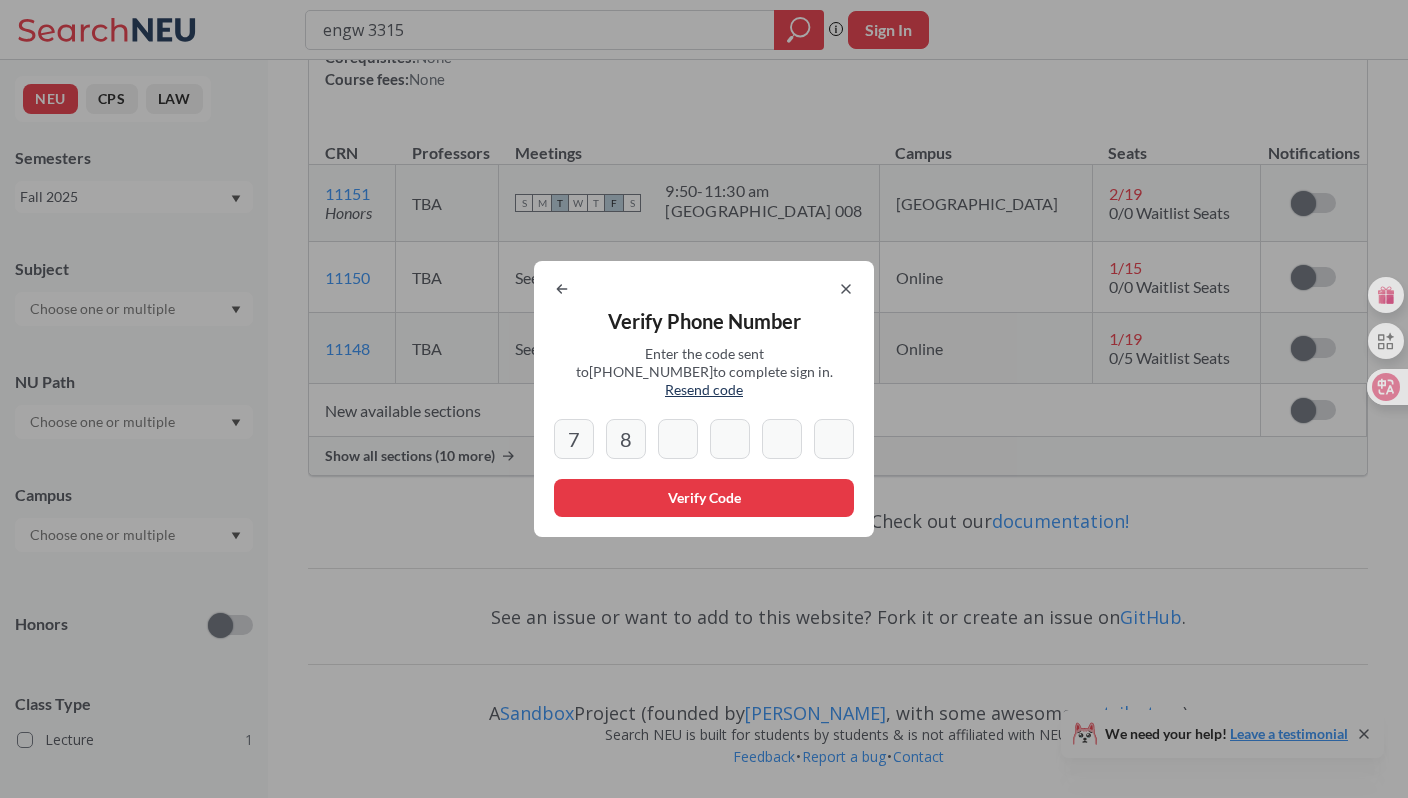 type on "6" 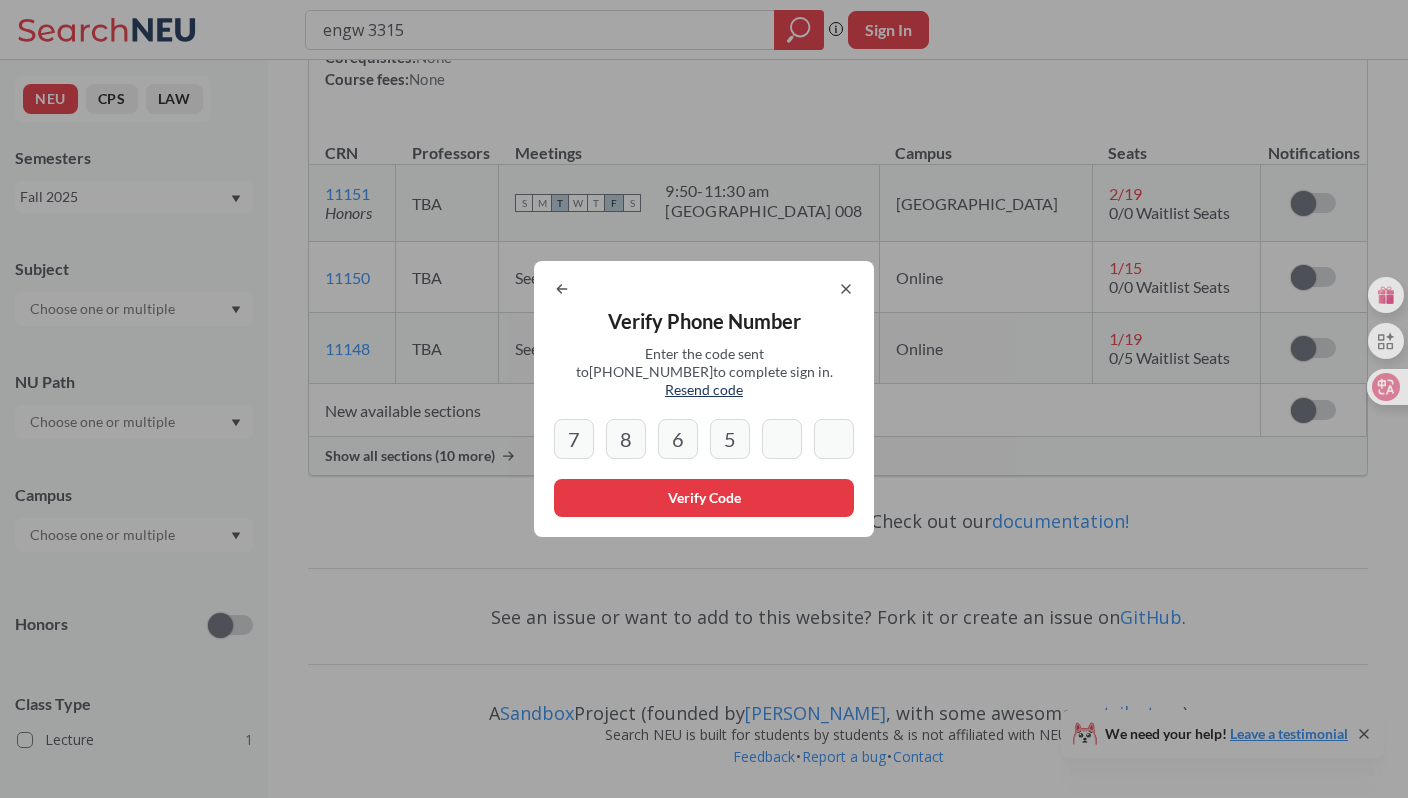 click on "Resend code" at bounding box center (704, 389) 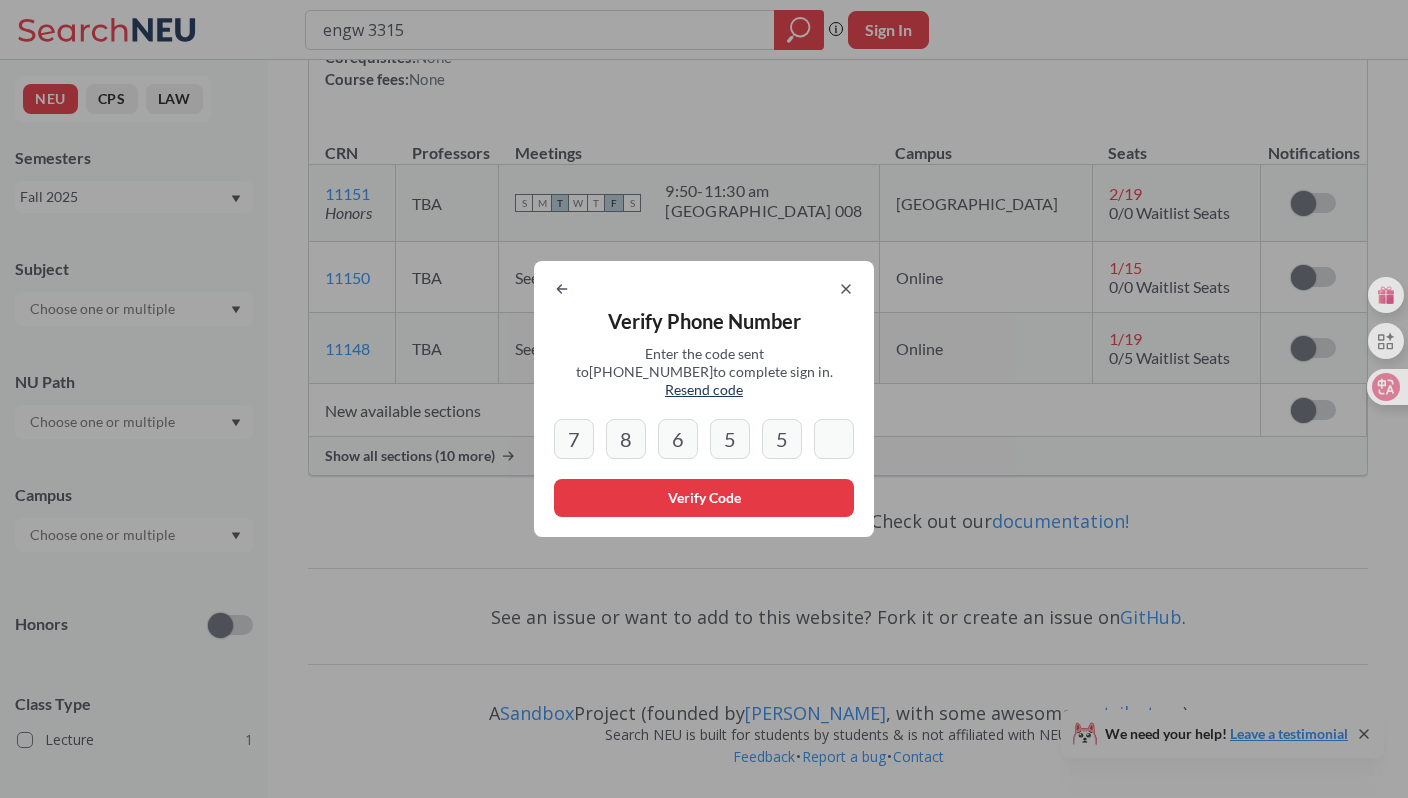 click on "Resend code" at bounding box center (704, 389) 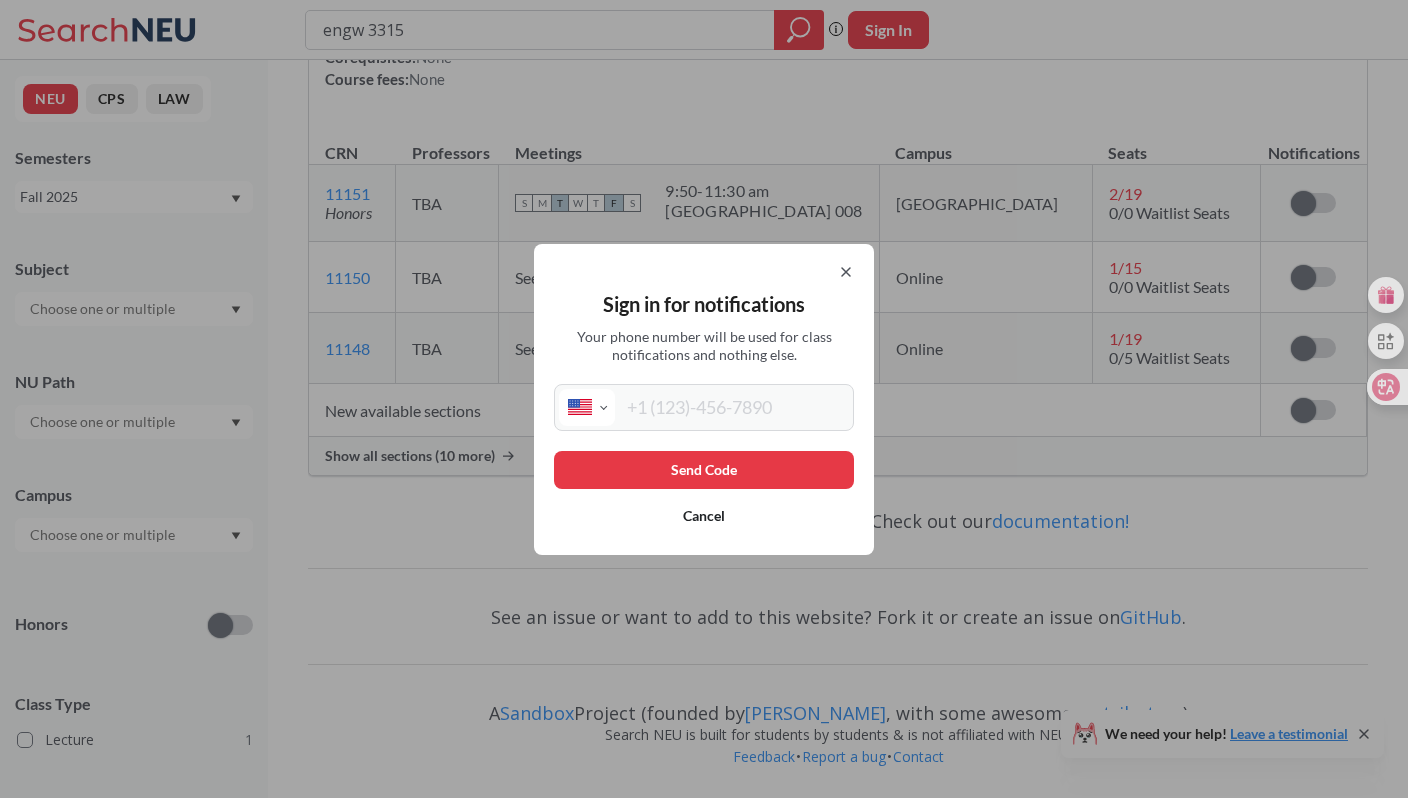 click at bounding box center [732, 407] 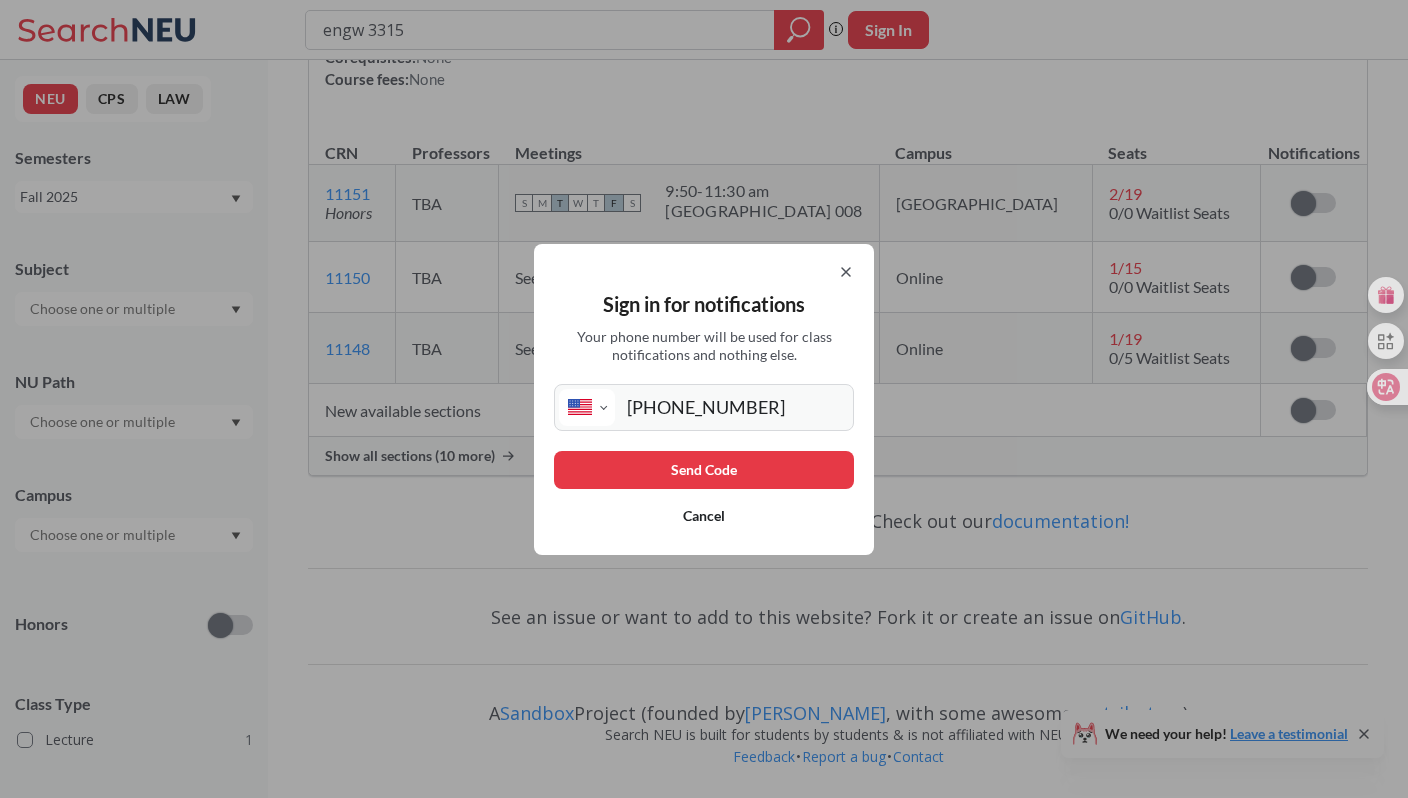 click on "Send Code" at bounding box center (704, 470) 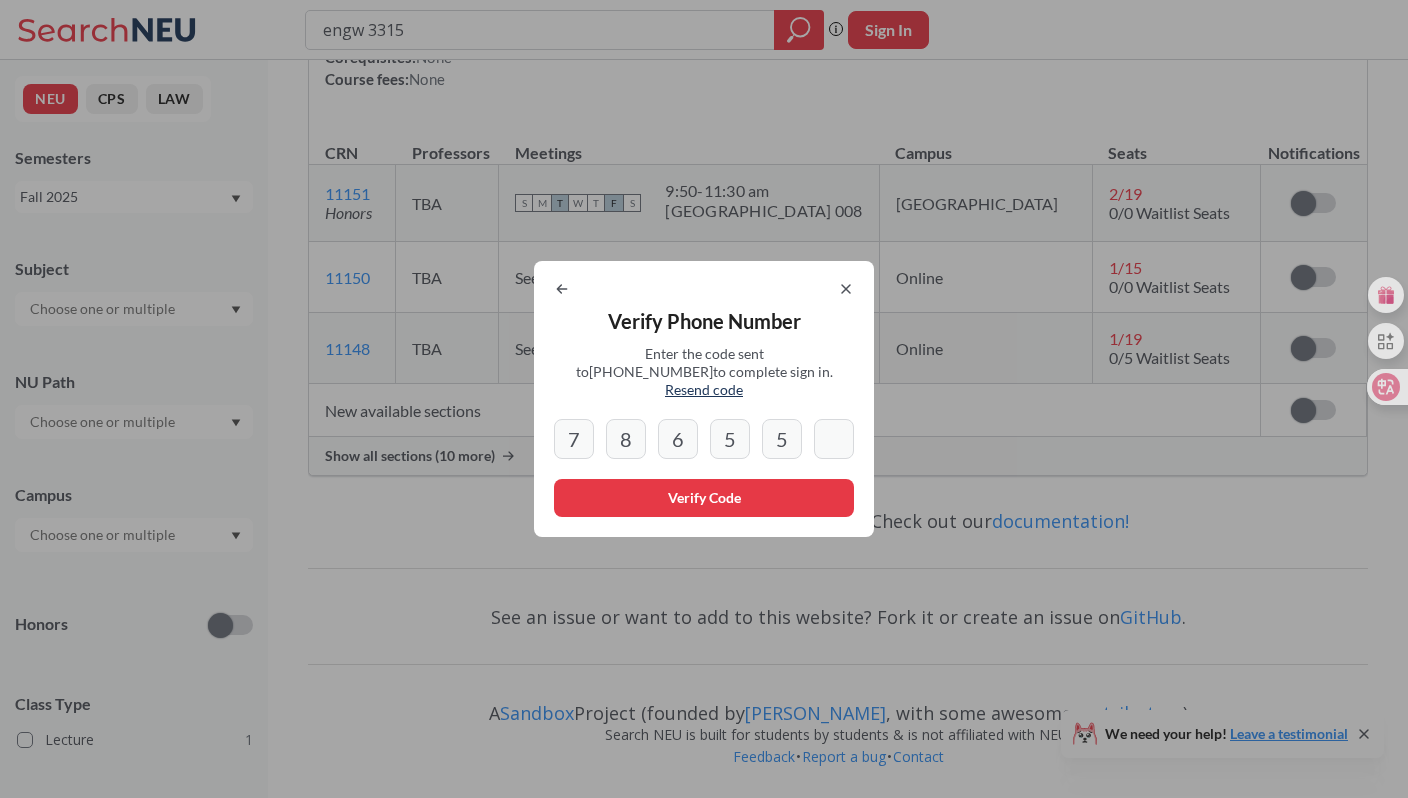 click on "Resend code" at bounding box center [704, 389] 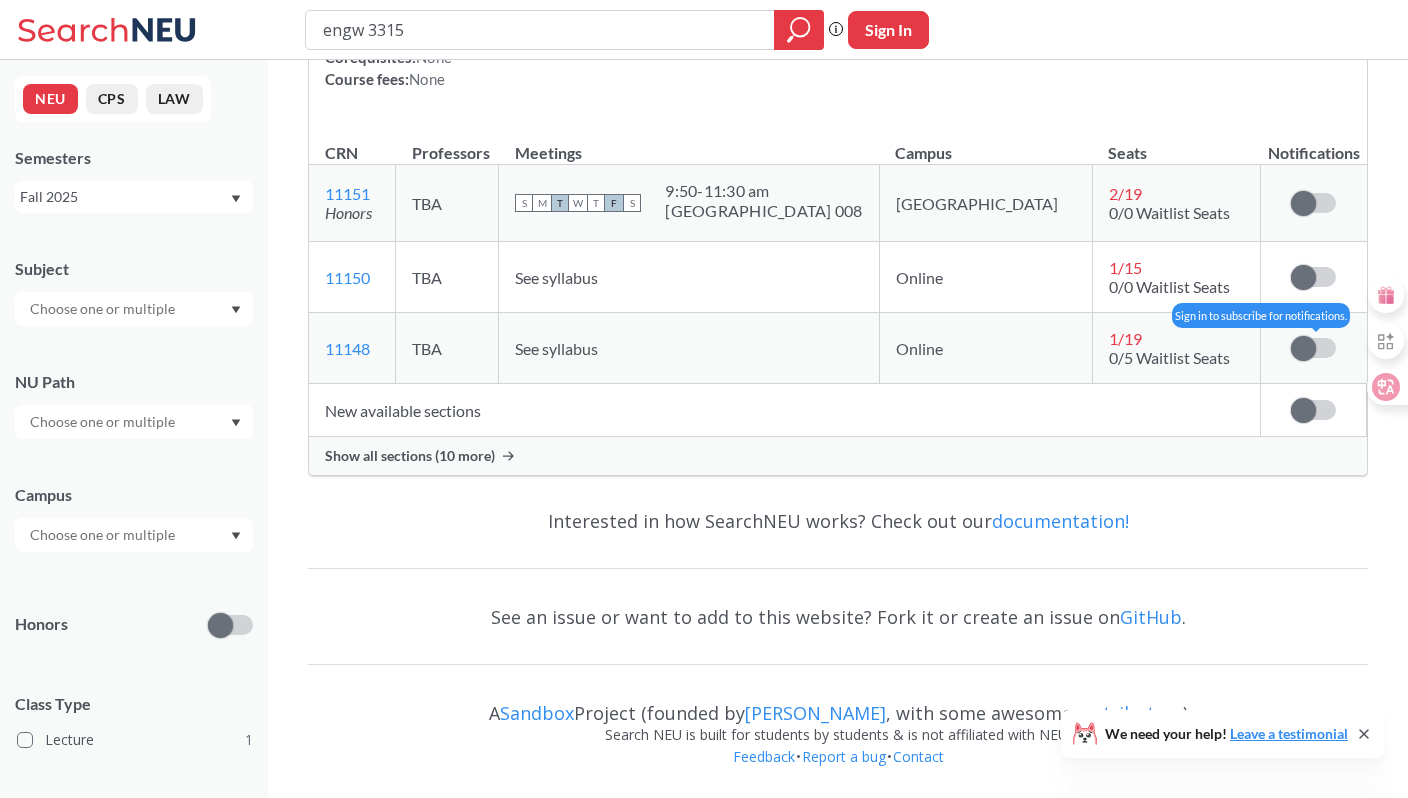 click at bounding box center [1303, 348] 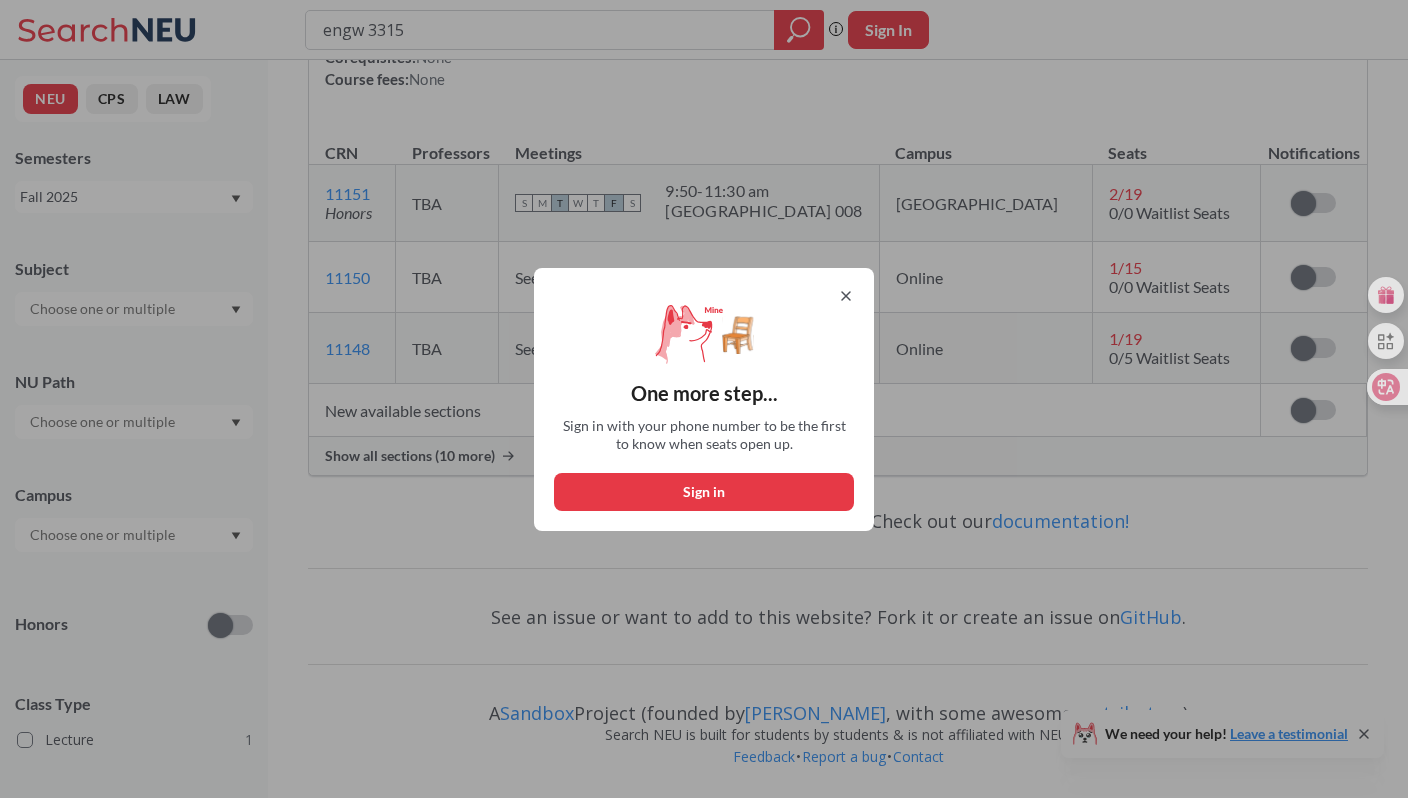 click on "Sign in" at bounding box center [704, 492] 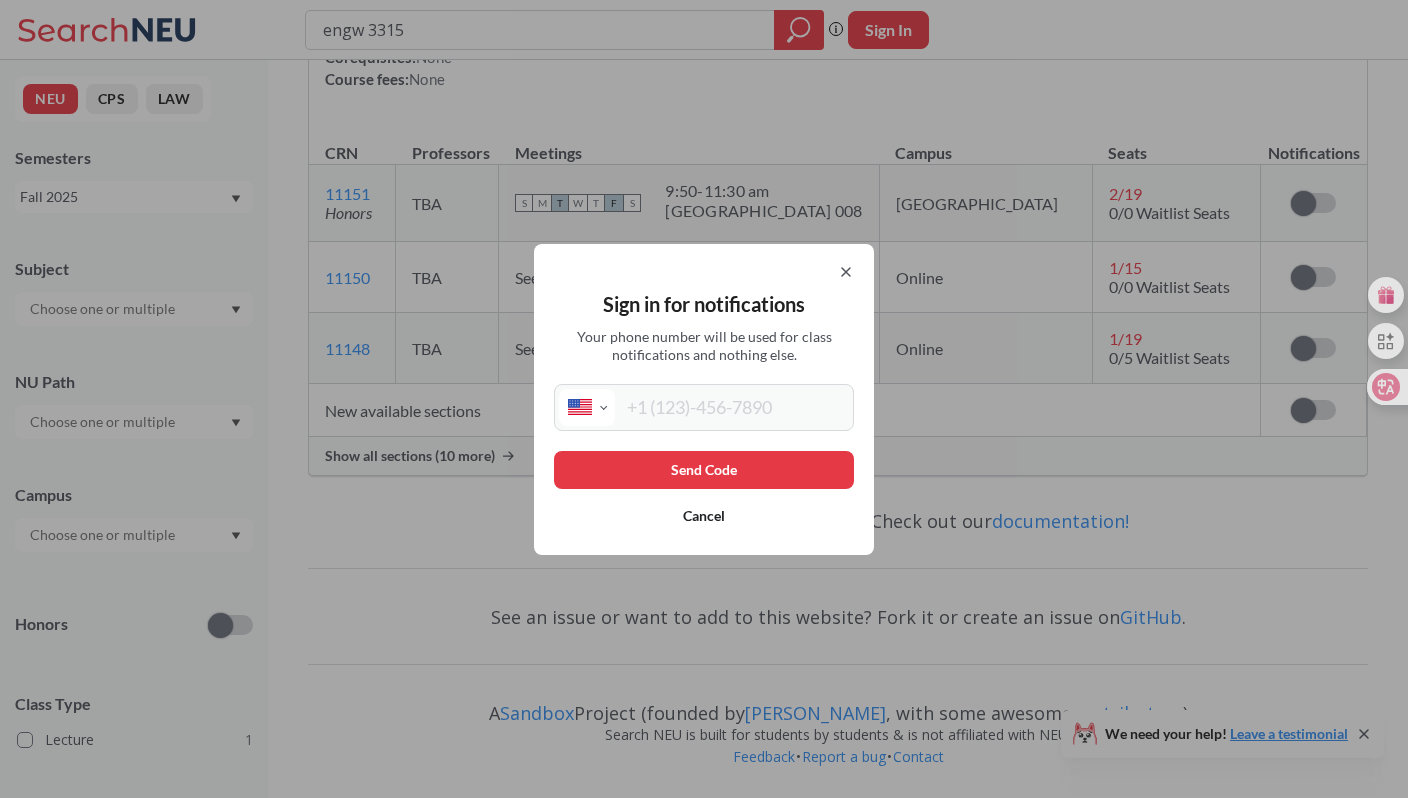 click at bounding box center (732, 407) 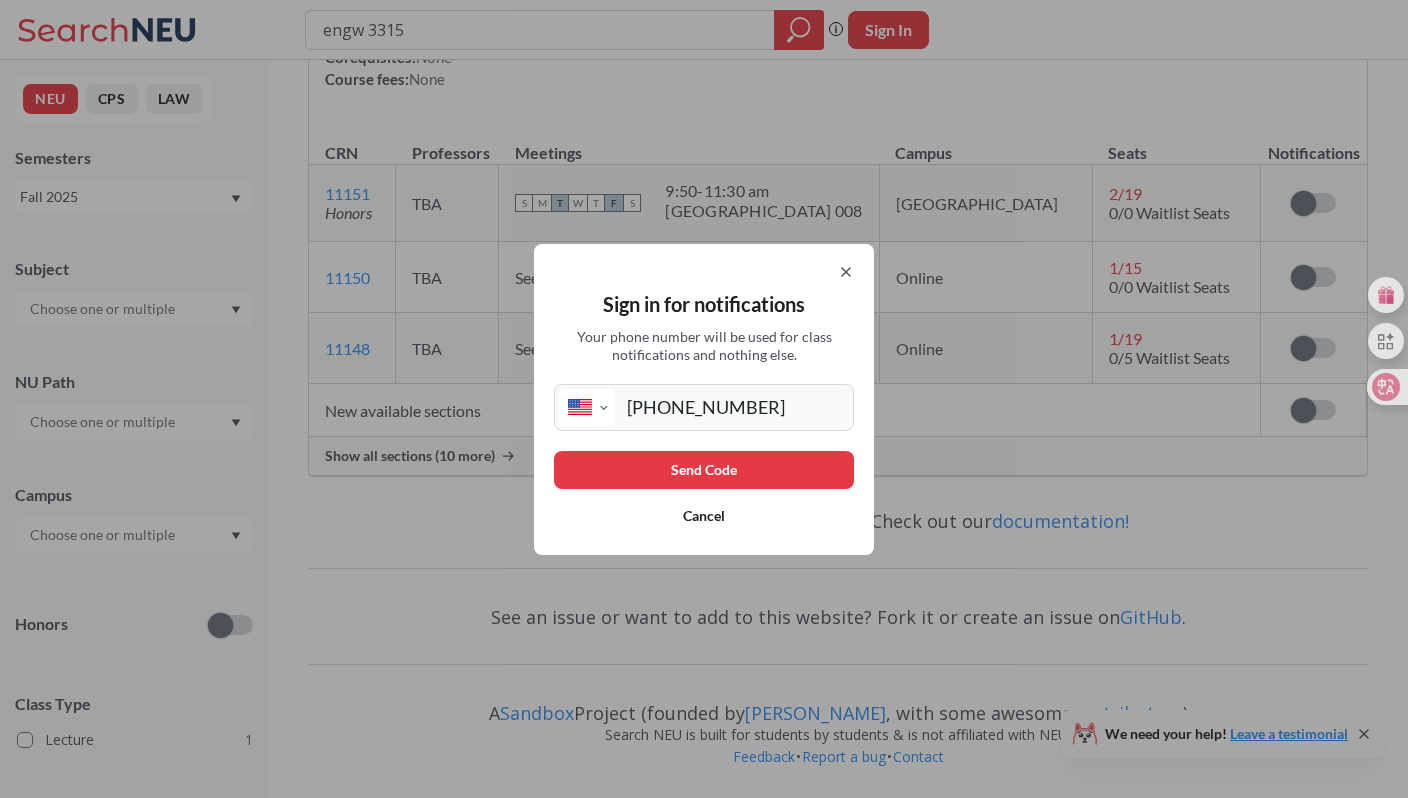 click on "Send Code" at bounding box center (704, 470) 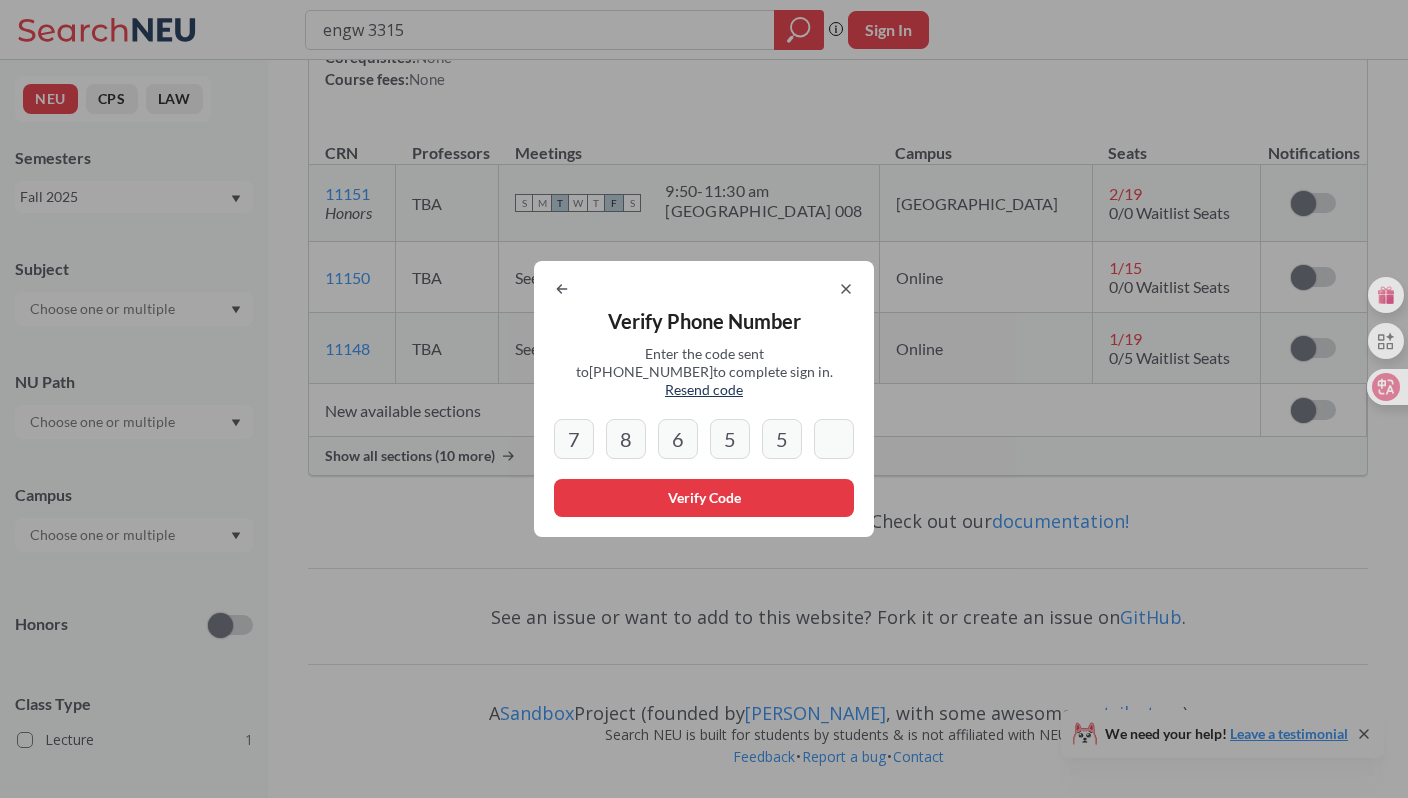 type 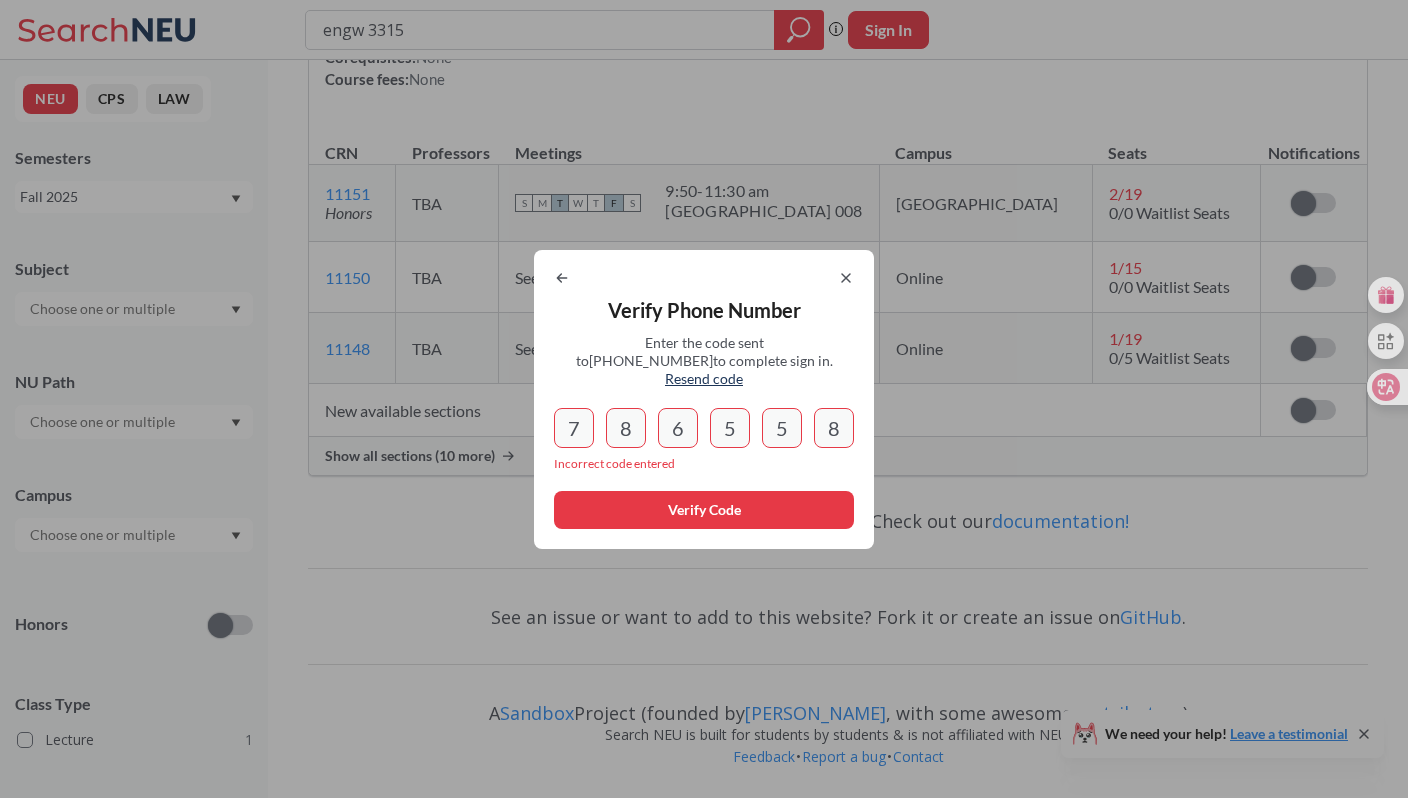 drag, startPoint x: 842, startPoint y: 422, endPoint x: 492, endPoint y: 420, distance: 350.0057 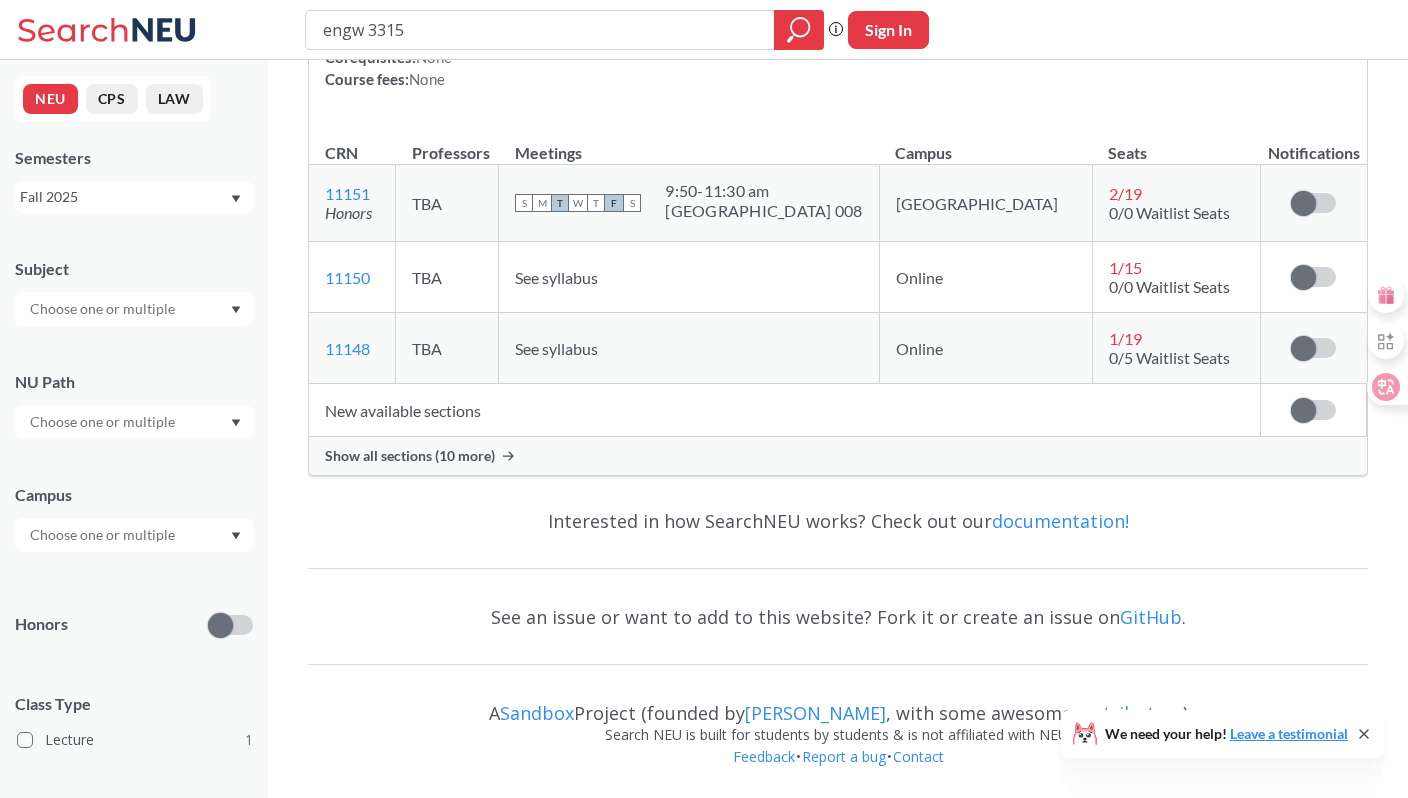 click on "Sign In" at bounding box center (888, 30) 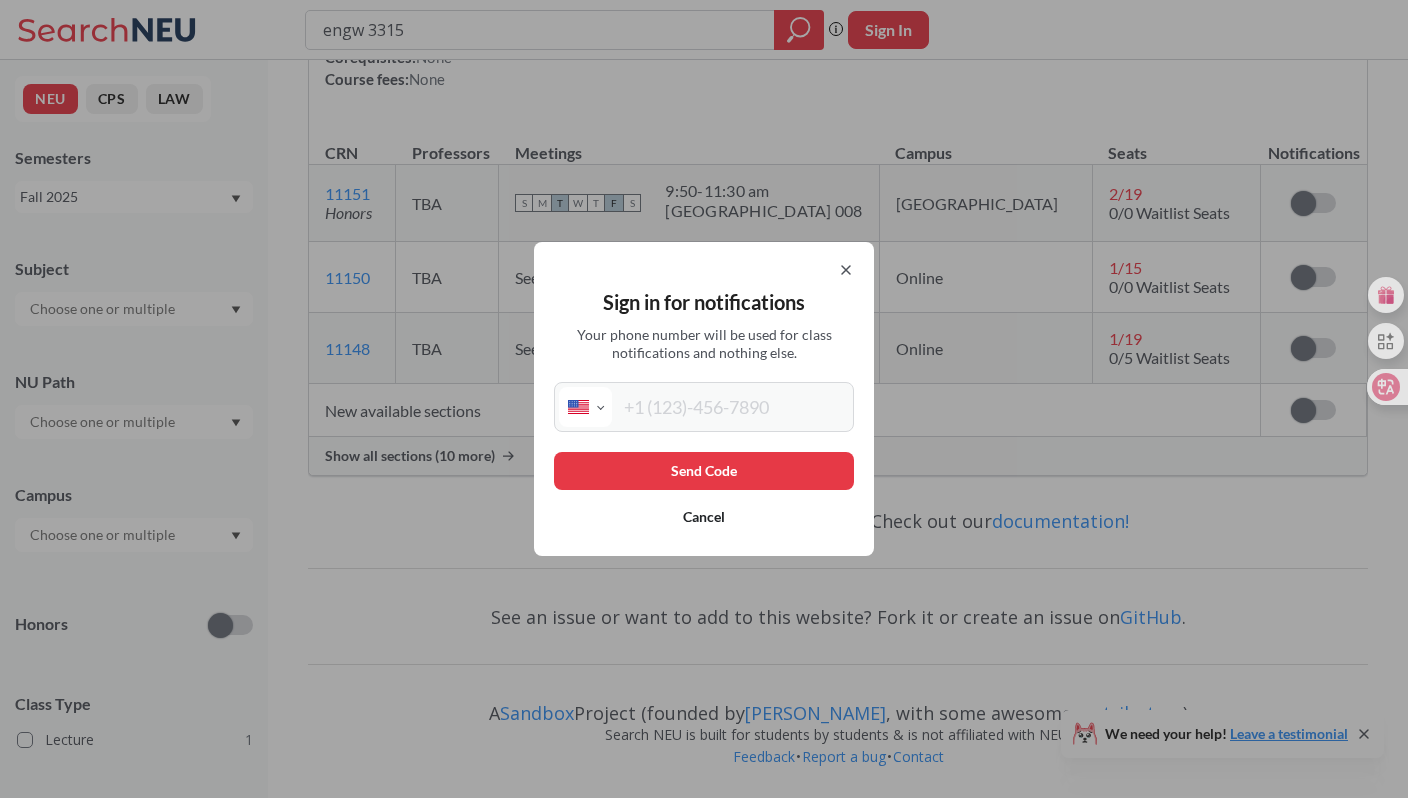 click on "International [GEOGRAPHIC_DATA] [GEOGRAPHIC_DATA] [GEOGRAPHIC_DATA] [GEOGRAPHIC_DATA] [US_STATE] [GEOGRAPHIC_DATA] [GEOGRAPHIC_DATA] [GEOGRAPHIC_DATA] [GEOGRAPHIC_DATA] [GEOGRAPHIC_DATA] [GEOGRAPHIC_DATA] [GEOGRAPHIC_DATA] [DATE][GEOGRAPHIC_DATA] [GEOGRAPHIC_DATA] [GEOGRAPHIC_DATA] [GEOGRAPHIC_DATA] [GEOGRAPHIC_DATA] [GEOGRAPHIC_DATA] [GEOGRAPHIC_DATA] [GEOGRAPHIC_DATA] [GEOGRAPHIC_DATA] [GEOGRAPHIC_DATA] [GEOGRAPHIC_DATA] [GEOGRAPHIC_DATA] [GEOGRAPHIC_DATA] [GEOGRAPHIC_DATA] [GEOGRAPHIC_DATA] [GEOGRAPHIC_DATA] [GEOGRAPHIC_DATA] [GEOGRAPHIC_DATA] [GEOGRAPHIC_DATA] [GEOGRAPHIC_DATA] [GEOGRAPHIC_DATA] [GEOGRAPHIC_DATA] [GEOGRAPHIC_DATA] [GEOGRAPHIC_DATA] [GEOGRAPHIC_DATA] [GEOGRAPHIC_DATA] [GEOGRAPHIC_DATA] [GEOGRAPHIC_DATA] [GEOGRAPHIC_DATA] [GEOGRAPHIC_DATA] [GEOGRAPHIC_DATA] [GEOGRAPHIC_DATA] [GEOGRAPHIC_DATA] [GEOGRAPHIC_DATA] [GEOGRAPHIC_DATA] [GEOGRAPHIC_DATA] [GEOGRAPHIC_DATA] [GEOGRAPHIC_DATA] [GEOGRAPHIC_DATA], [GEOGRAPHIC_DATA] [GEOGRAPHIC_DATA] [GEOGRAPHIC_DATA] [GEOGRAPHIC_DATA] [GEOGRAPHIC_DATA] [GEOGRAPHIC_DATA] [GEOGRAPHIC_DATA] [GEOGRAPHIC_DATA] [GEOGRAPHIC_DATA] [GEOGRAPHIC_DATA] [GEOGRAPHIC_DATA] [GEOGRAPHIC_DATA] [GEOGRAPHIC_DATA] [GEOGRAPHIC_DATA] [GEOGRAPHIC_DATA] [GEOGRAPHIC_DATA] [GEOGRAPHIC_DATA] [GEOGRAPHIC_DATA] [GEOGRAPHIC_DATA] [GEOGRAPHIC_DATA] [GEOGRAPHIC_DATA] [US_STATE] [GEOGRAPHIC_DATA] [GEOGRAPHIC_DATA] [GEOGRAPHIC_DATA] [GEOGRAPHIC_DATA] [GEOGRAPHIC_DATA] [GEOGRAPHIC_DATA] [GEOGRAPHIC_DATA] [US_STATE] [GEOGRAPHIC_DATA] [GEOGRAPHIC_DATA] [GEOGRAPHIC_DATA] [GEOGRAPHIC_DATA] [GEOGRAPHIC_DATA] [GEOGRAPHIC_DATA] [GEOGRAPHIC_DATA] [US_STATE] [GEOGRAPHIC_DATA]" at bounding box center [704, 407] 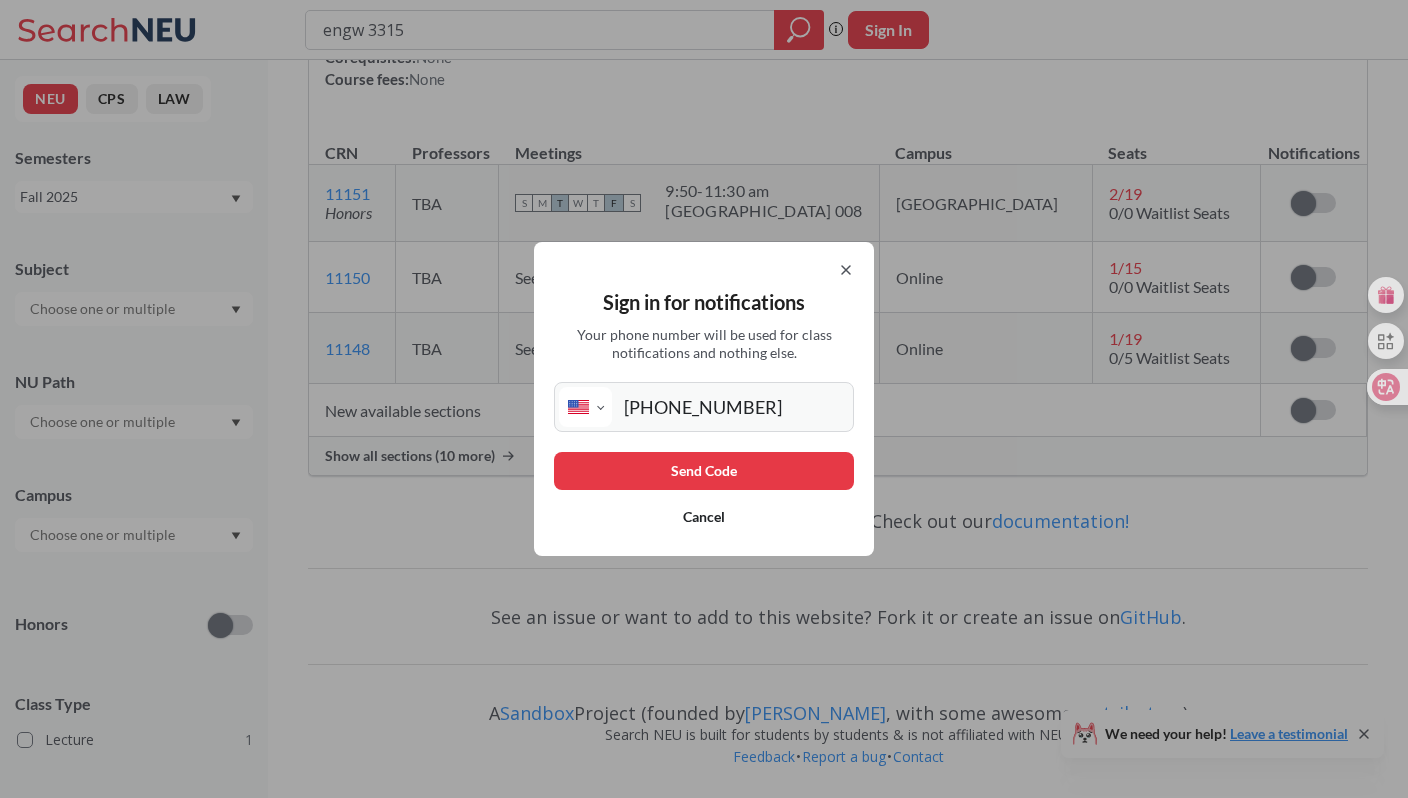 click on "Send Code" at bounding box center [704, 471] 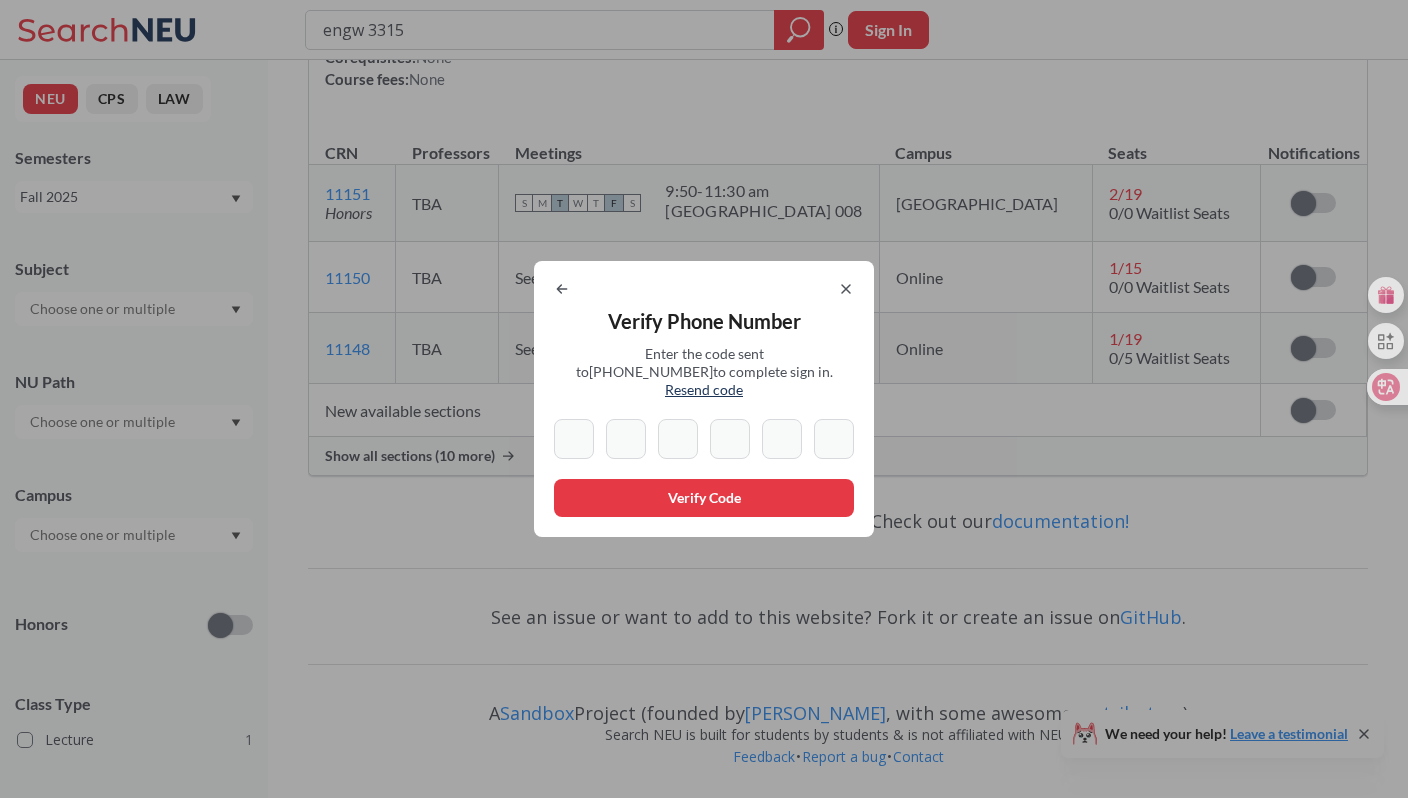 type on "7" 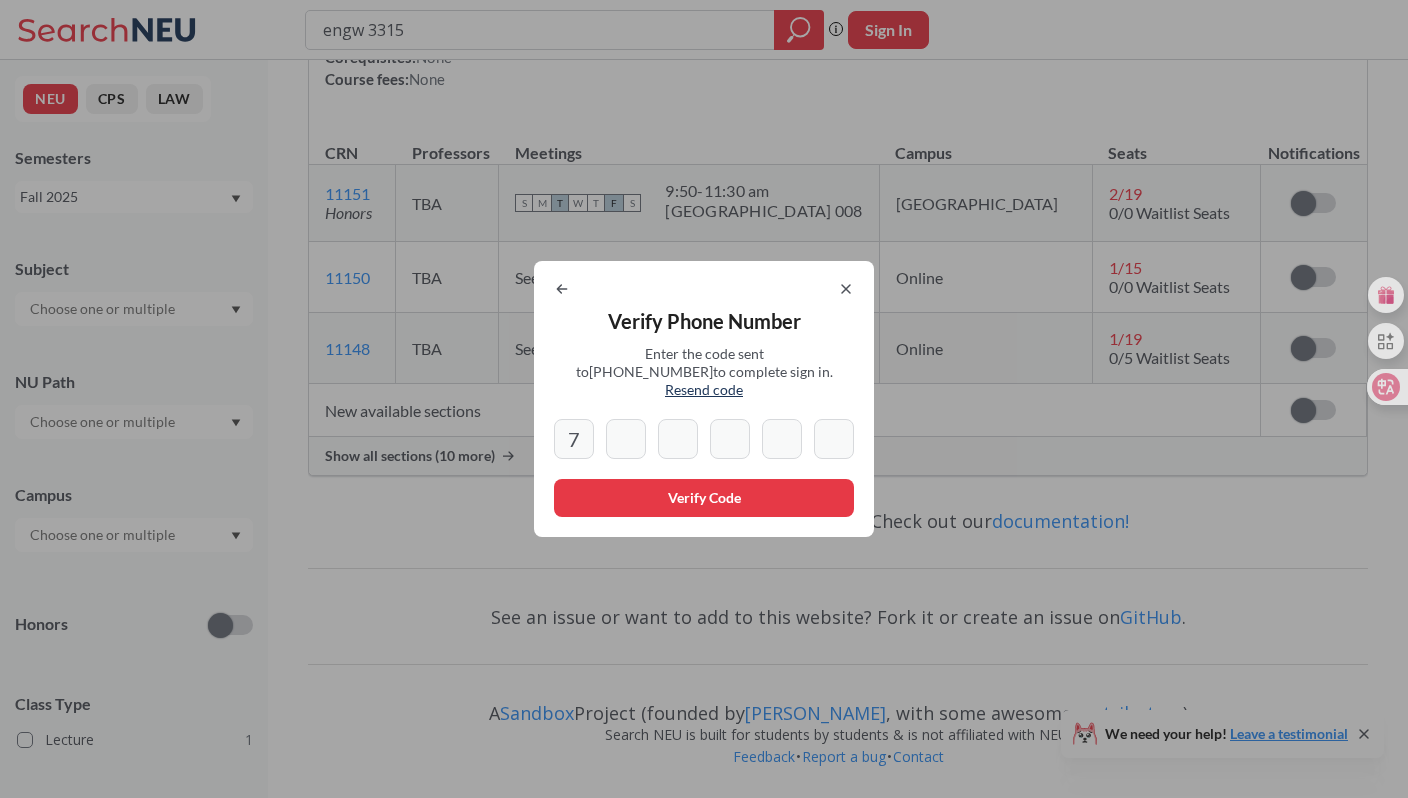 type on "8" 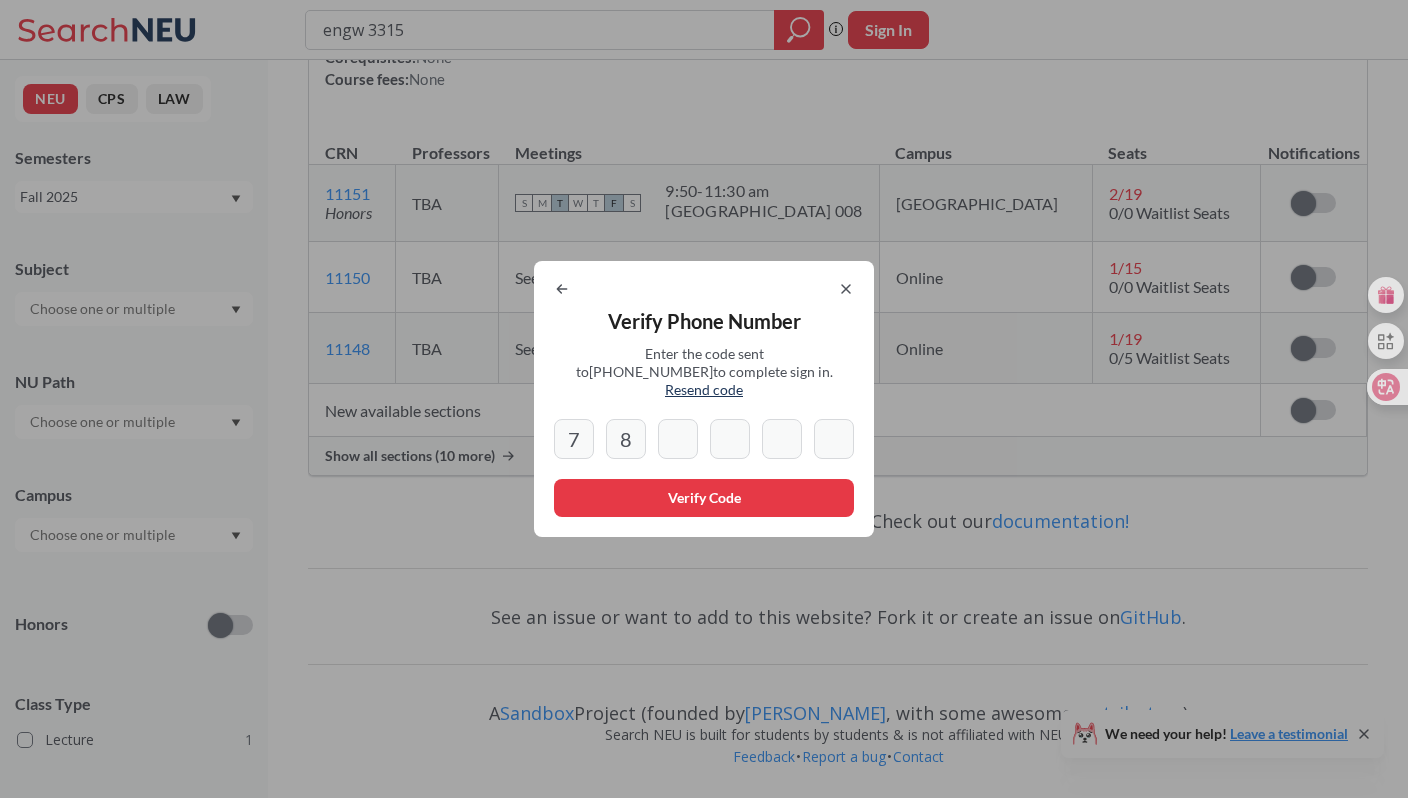 type on "5" 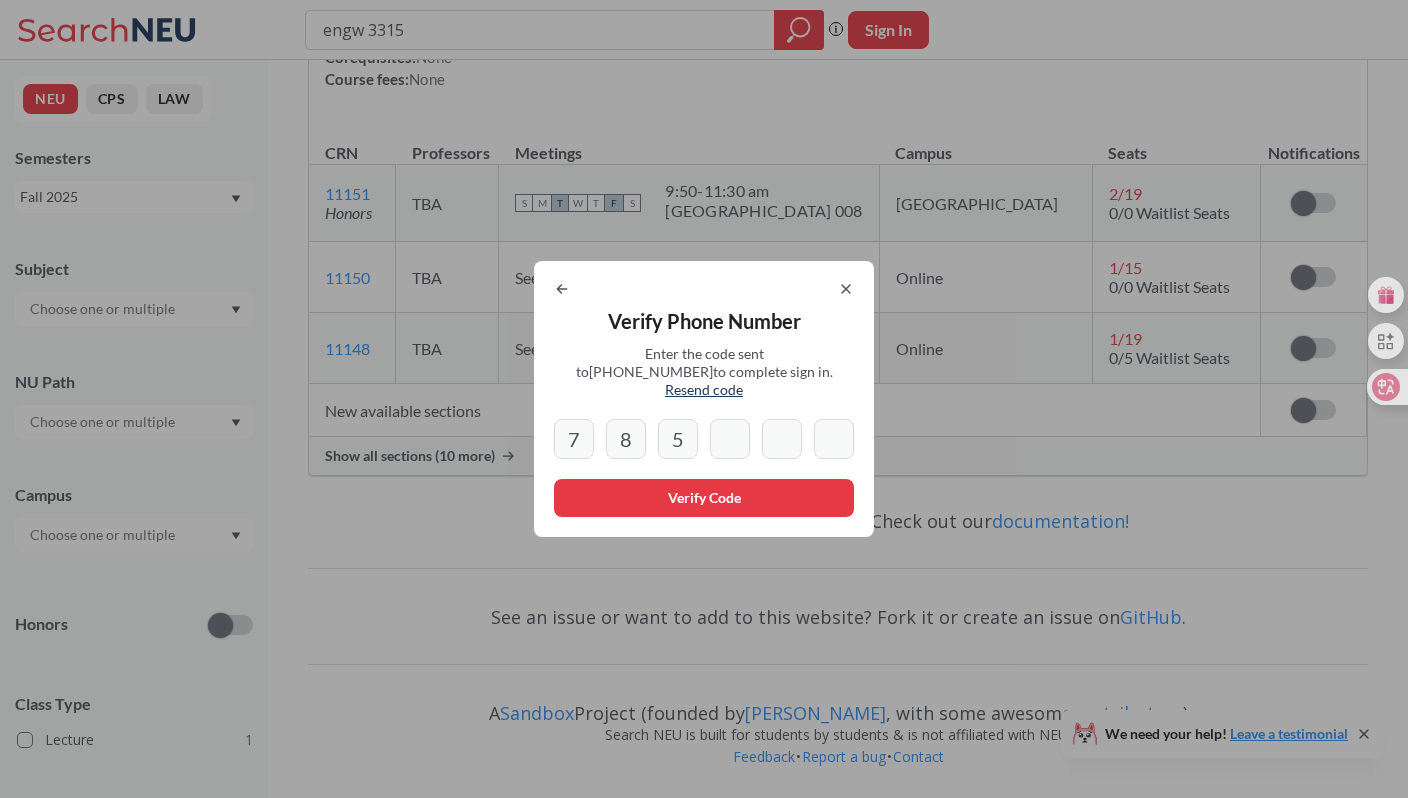 type on "3" 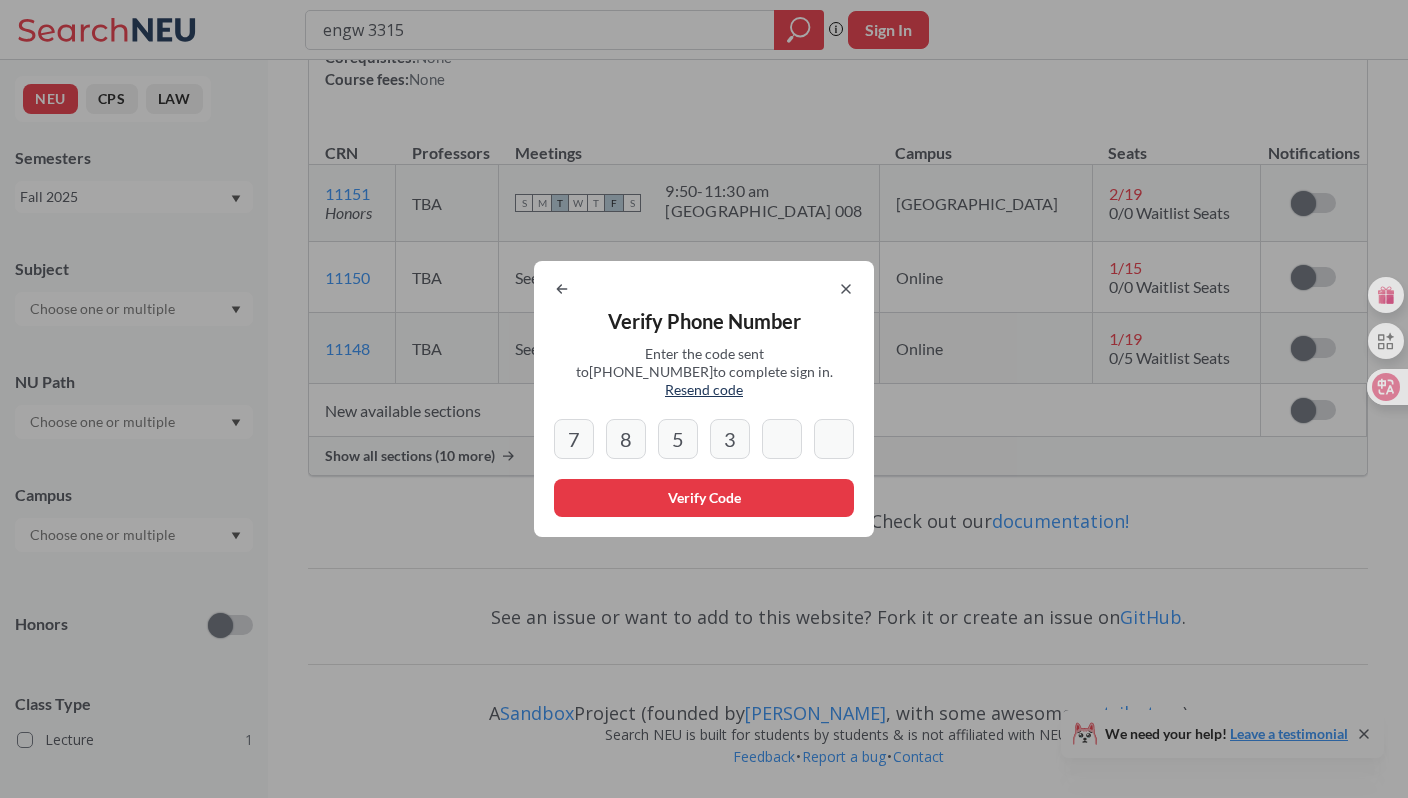 type on "8" 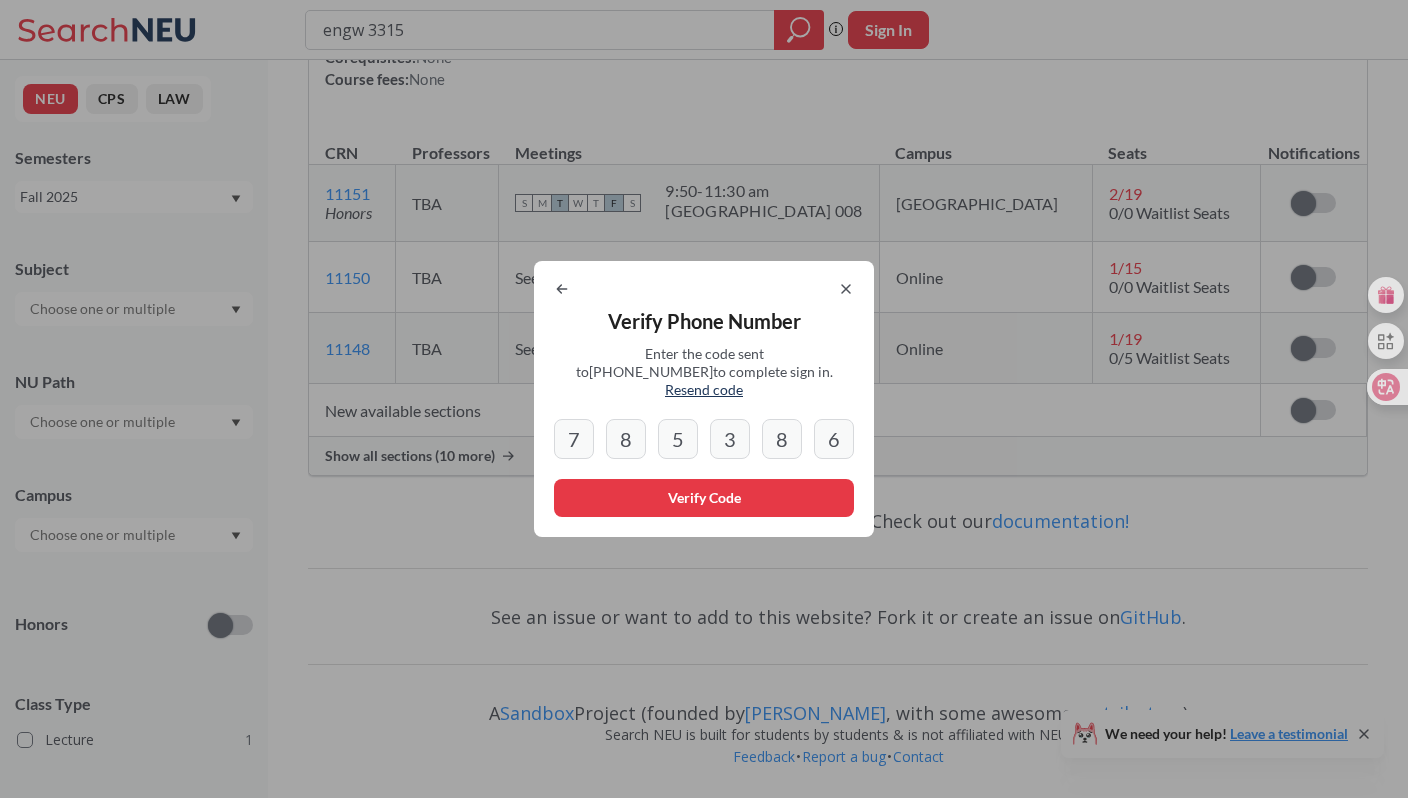 type on "6" 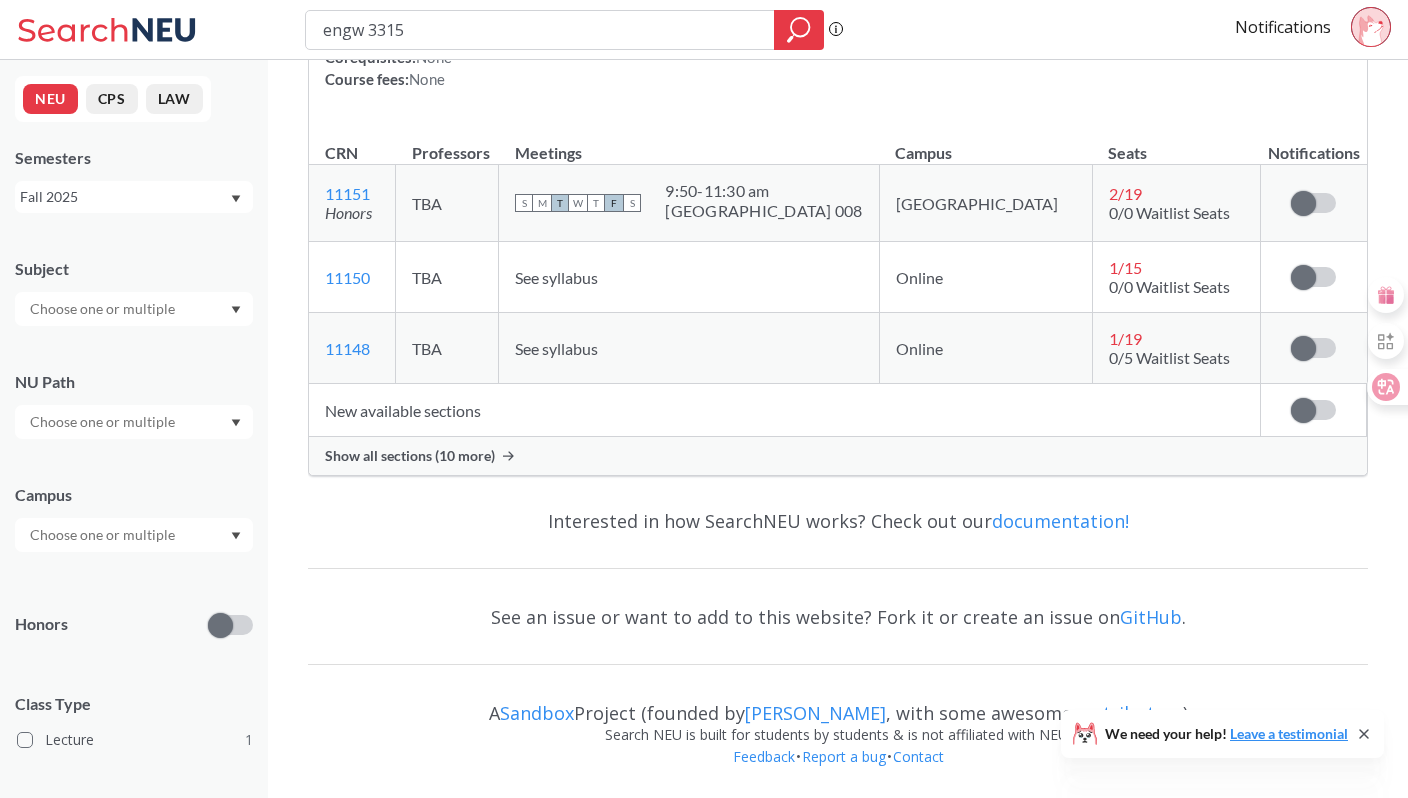 click on "Show all sections (10 more)" at bounding box center [410, 456] 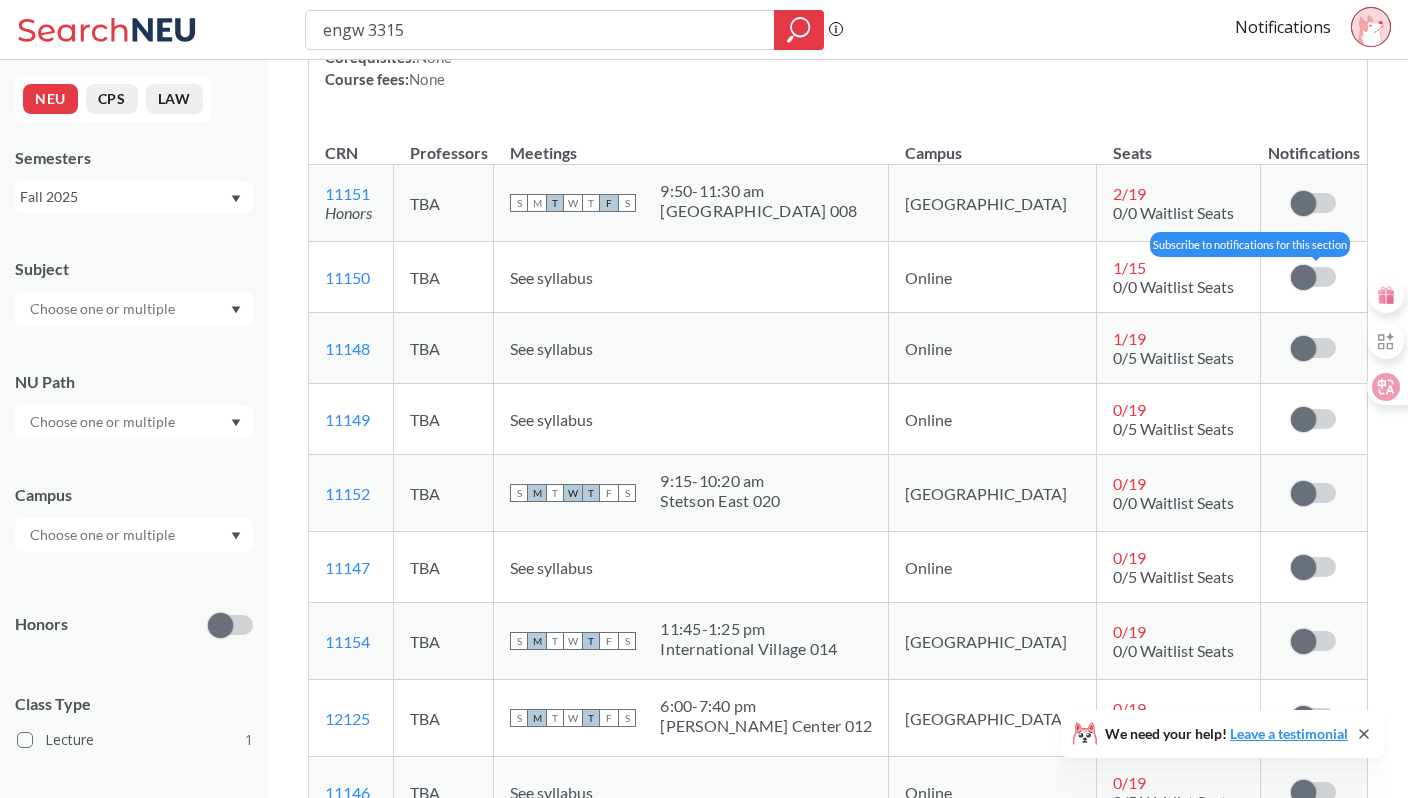 click at bounding box center (1313, 277) 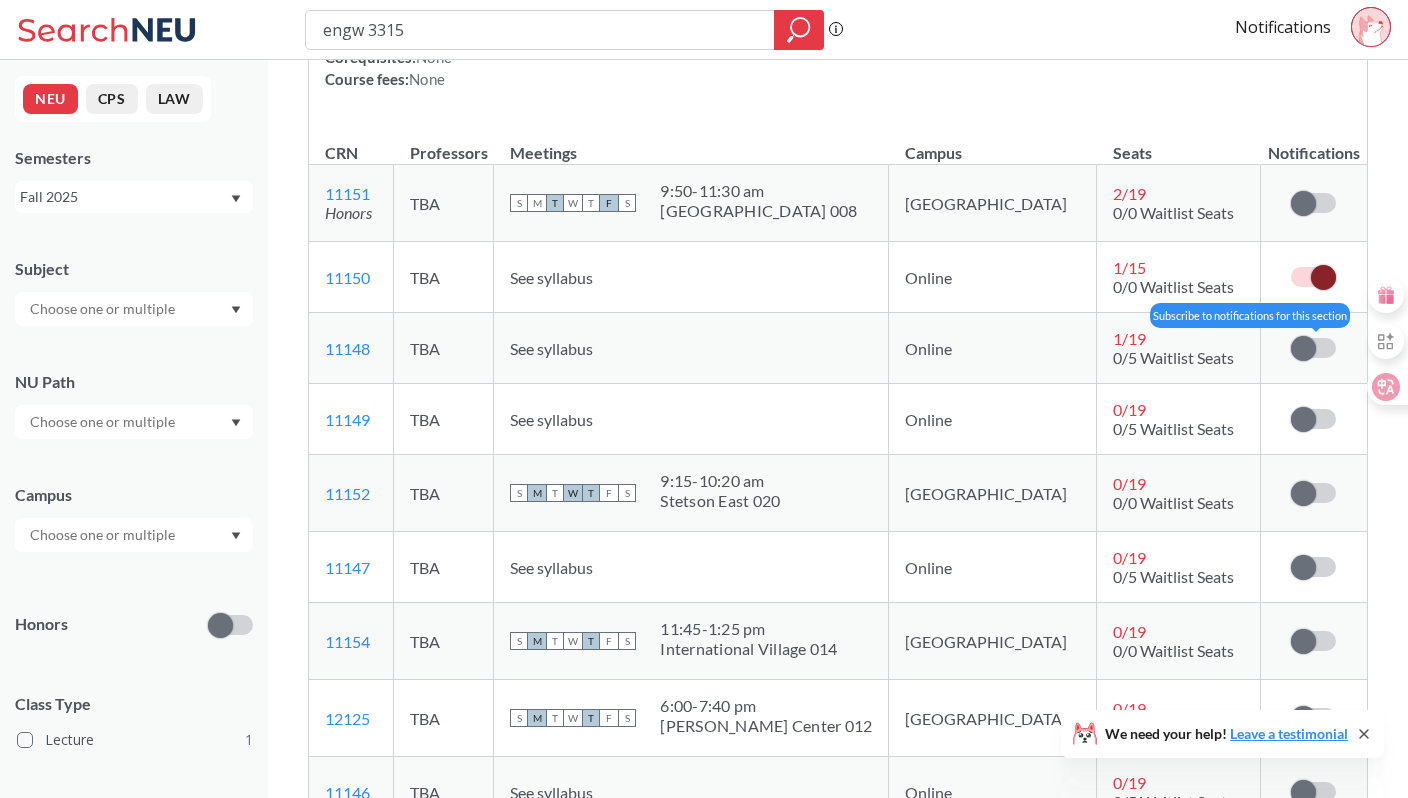 click at bounding box center (1303, 348) 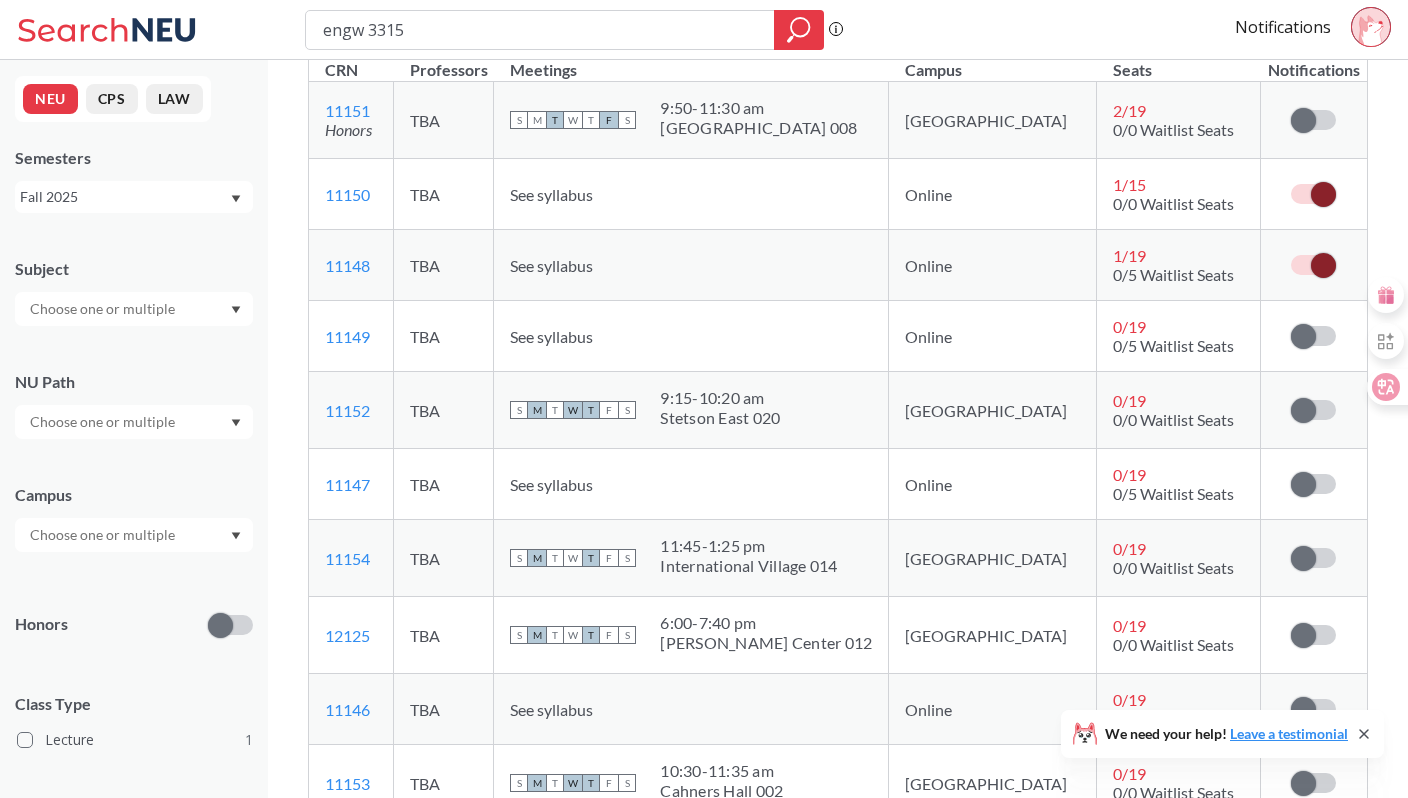scroll, scrollTop: 391, scrollLeft: 0, axis: vertical 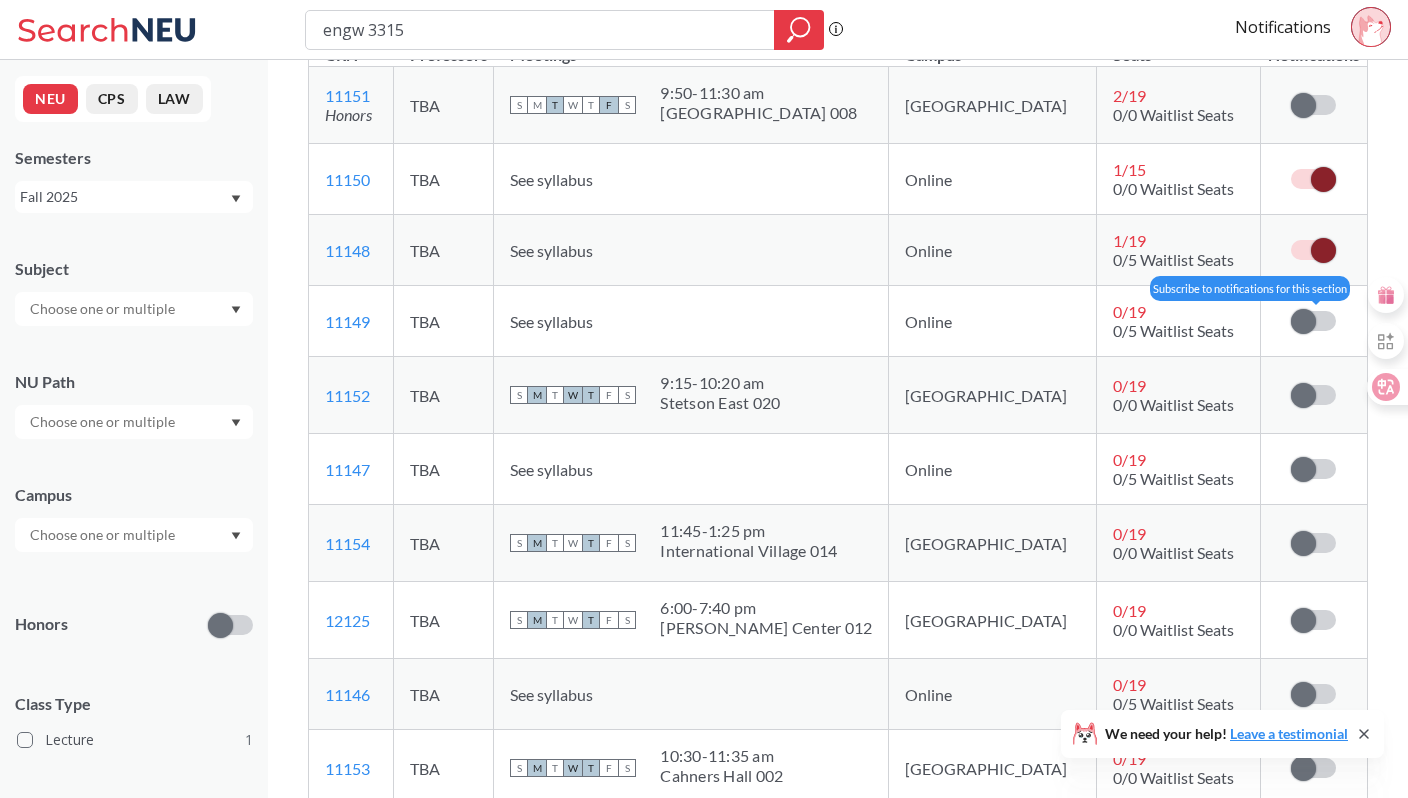 click at bounding box center (1303, 321) 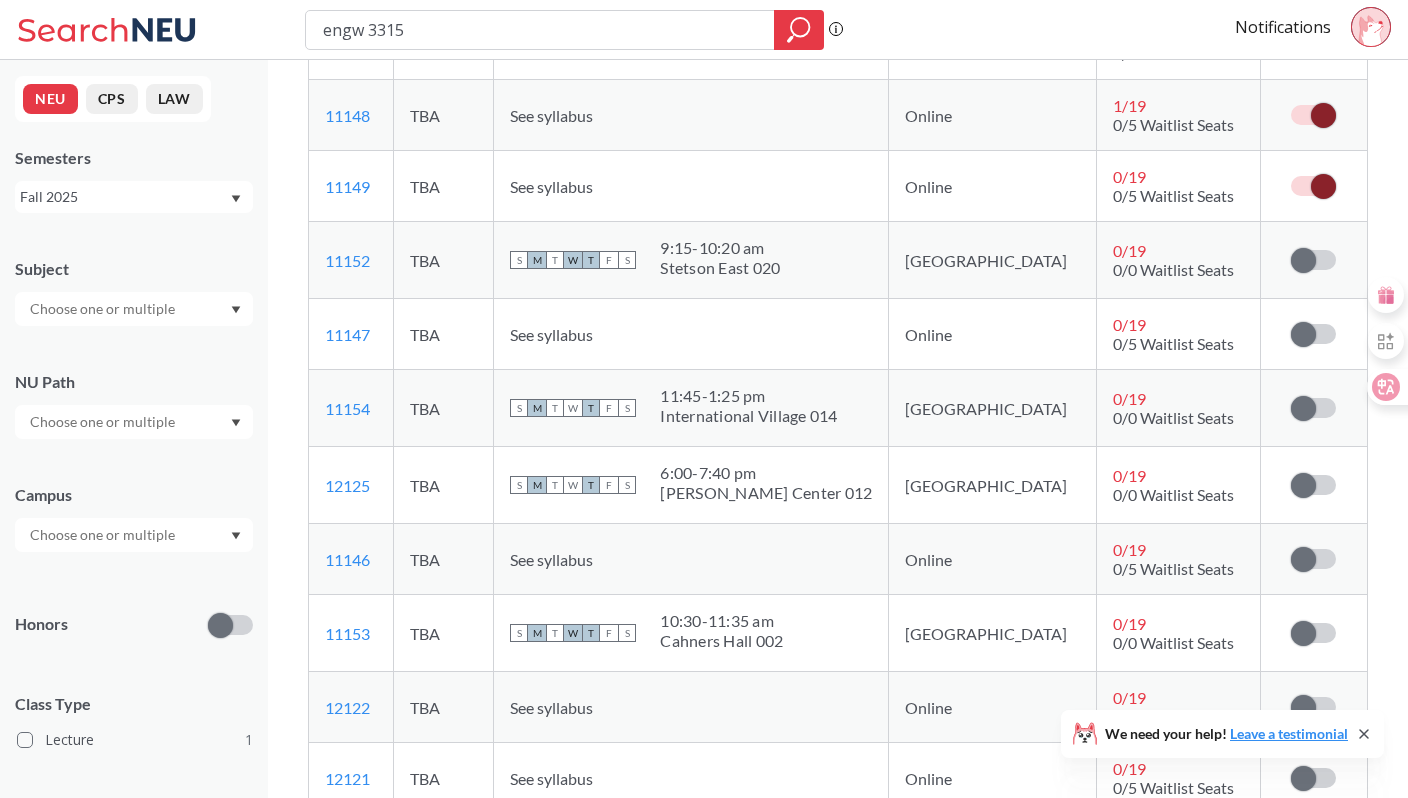scroll, scrollTop: 530, scrollLeft: 0, axis: vertical 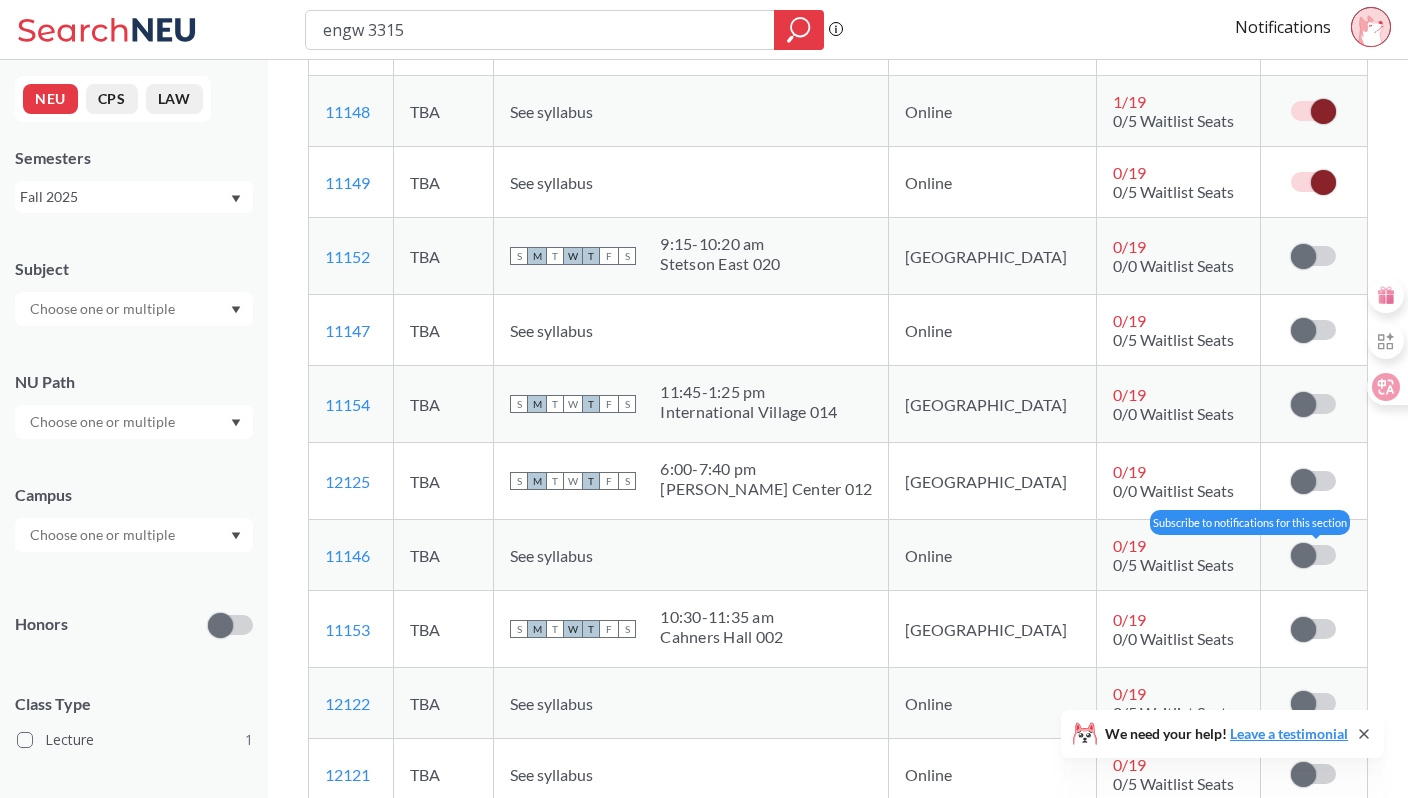 click at bounding box center [1303, 555] 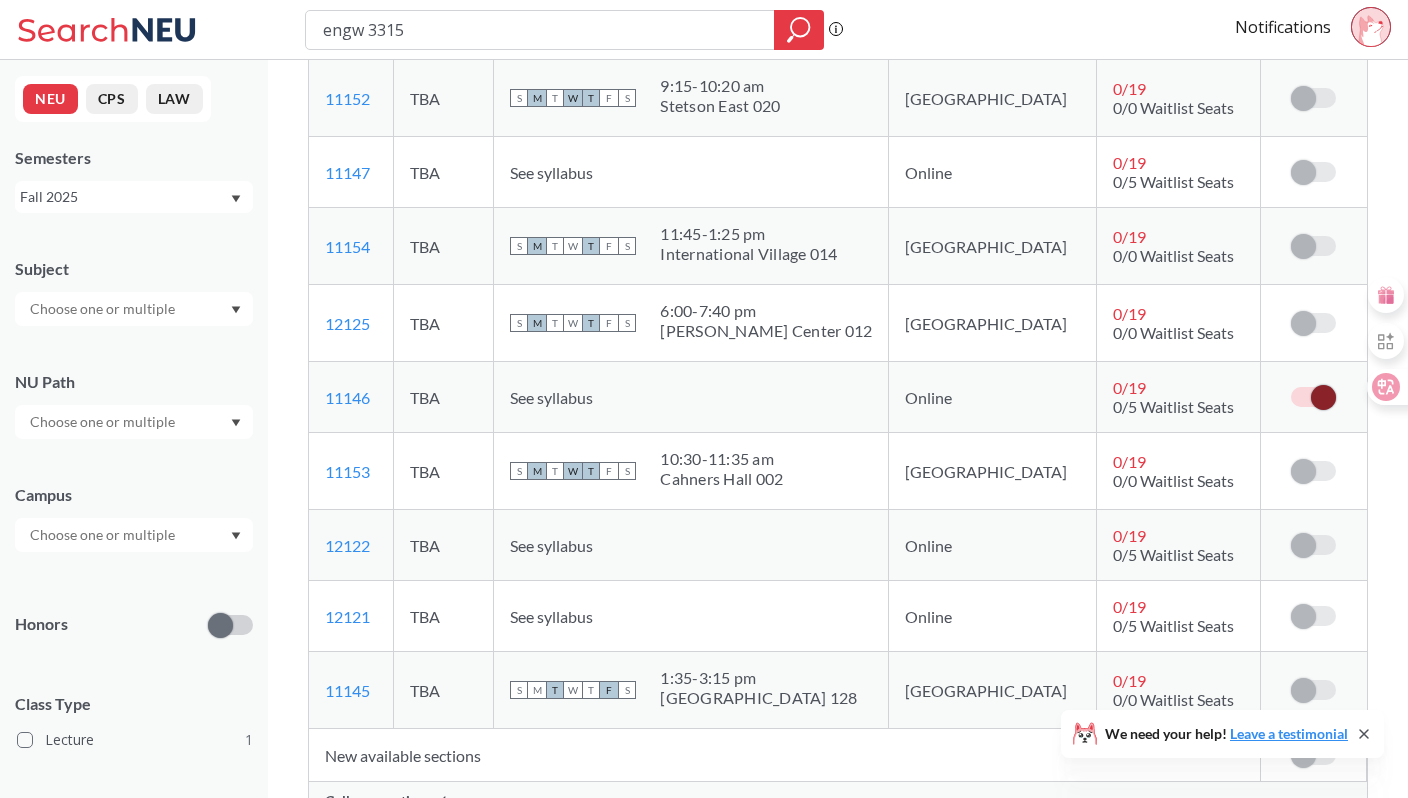 scroll, scrollTop: 711, scrollLeft: 0, axis: vertical 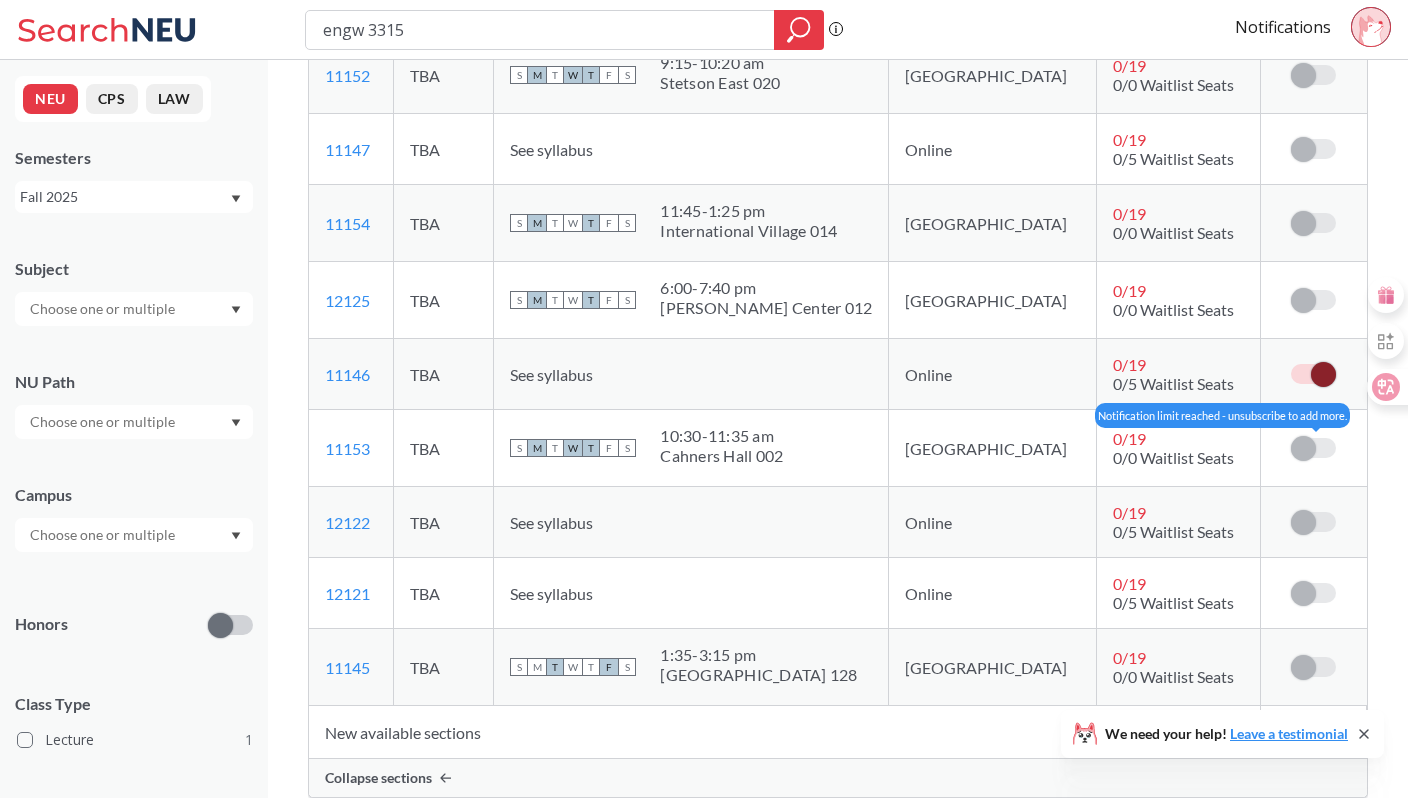 click at bounding box center [1303, 448] 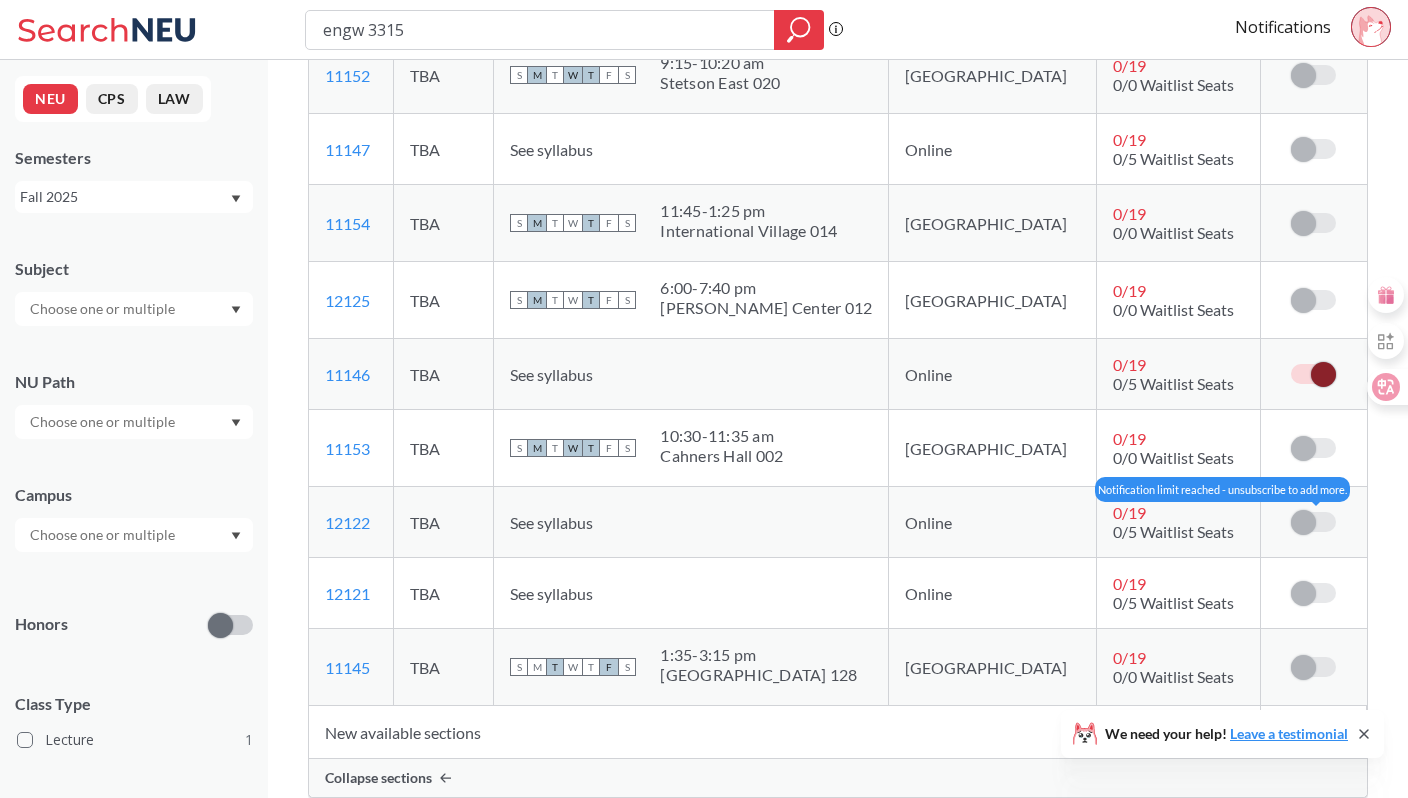 click at bounding box center (1303, 522) 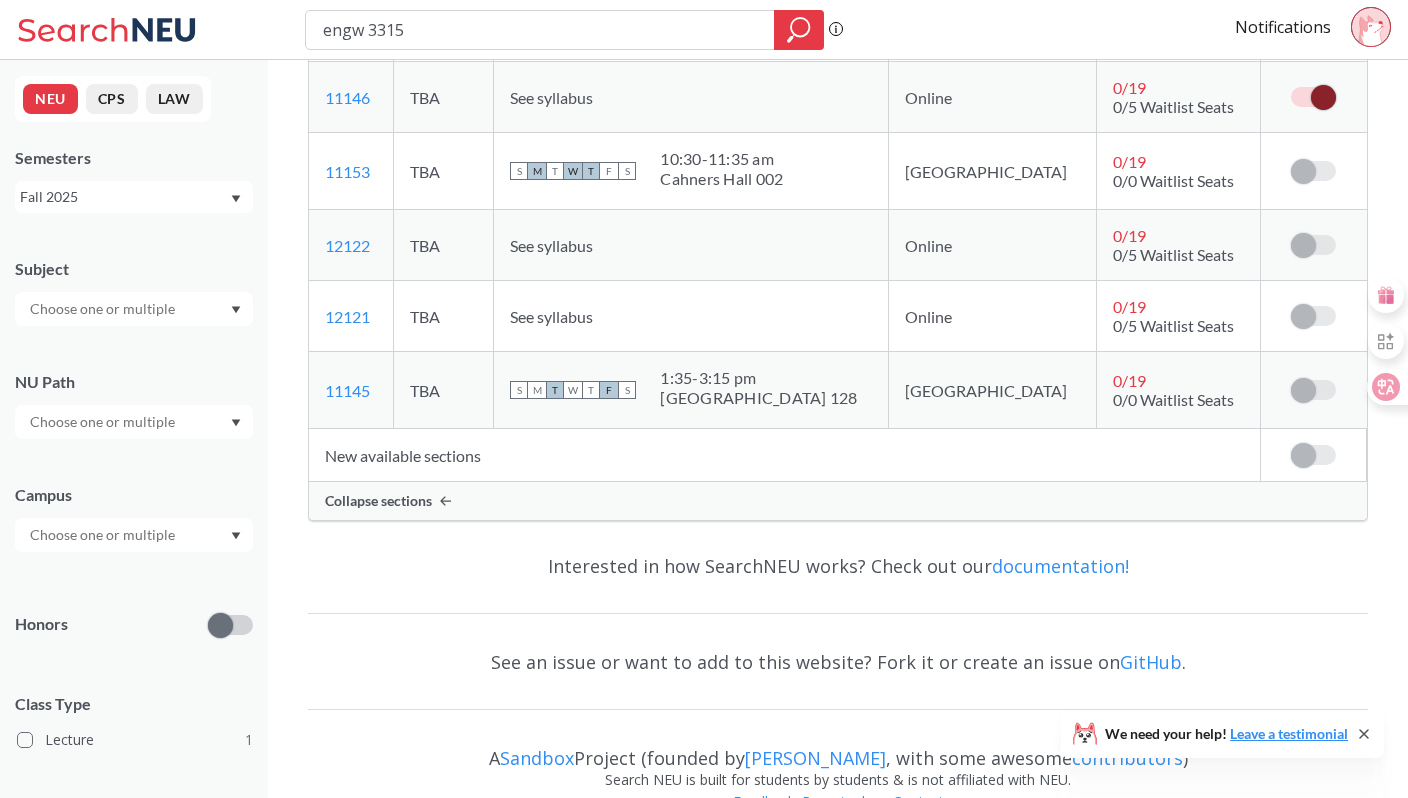 scroll, scrollTop: 987, scrollLeft: 0, axis: vertical 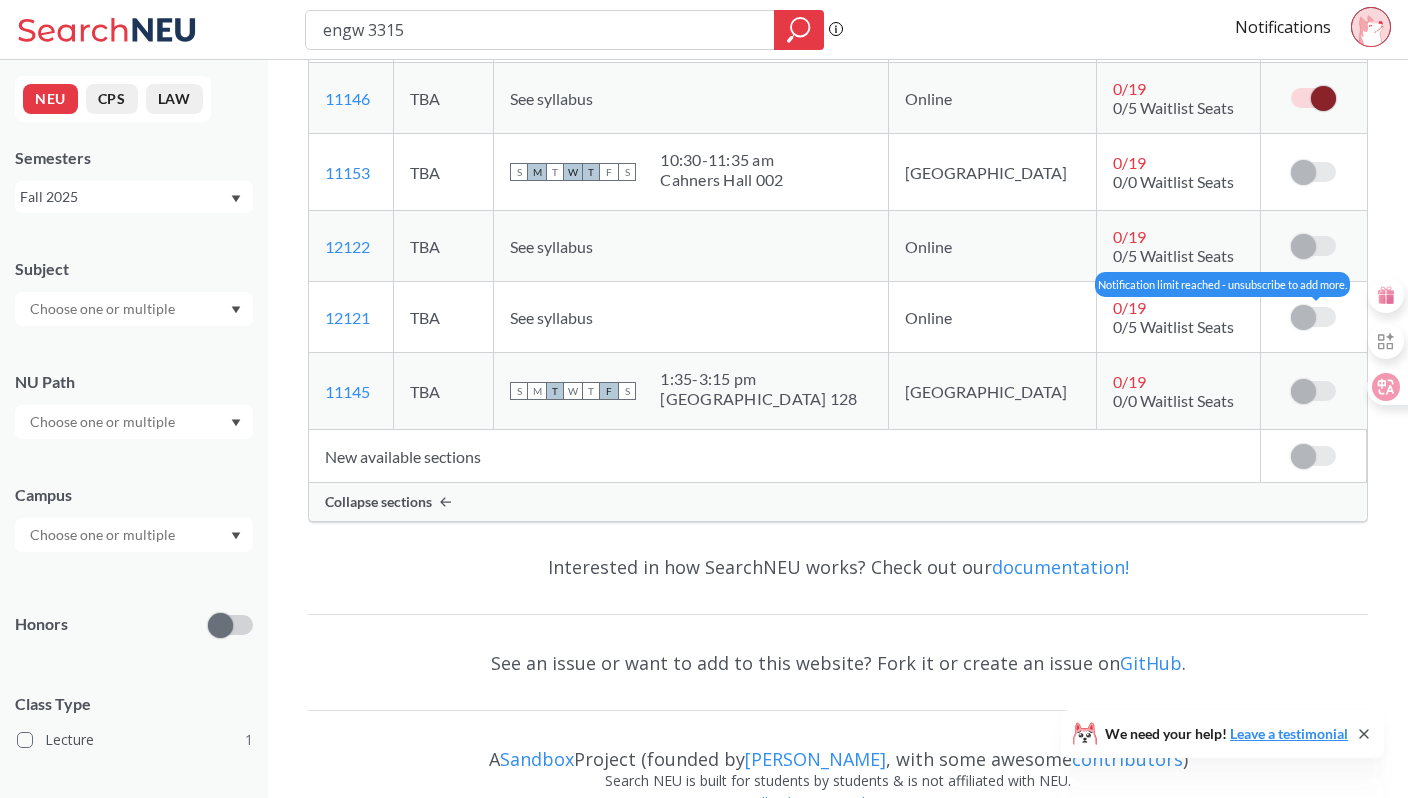 click at bounding box center [1303, 317] 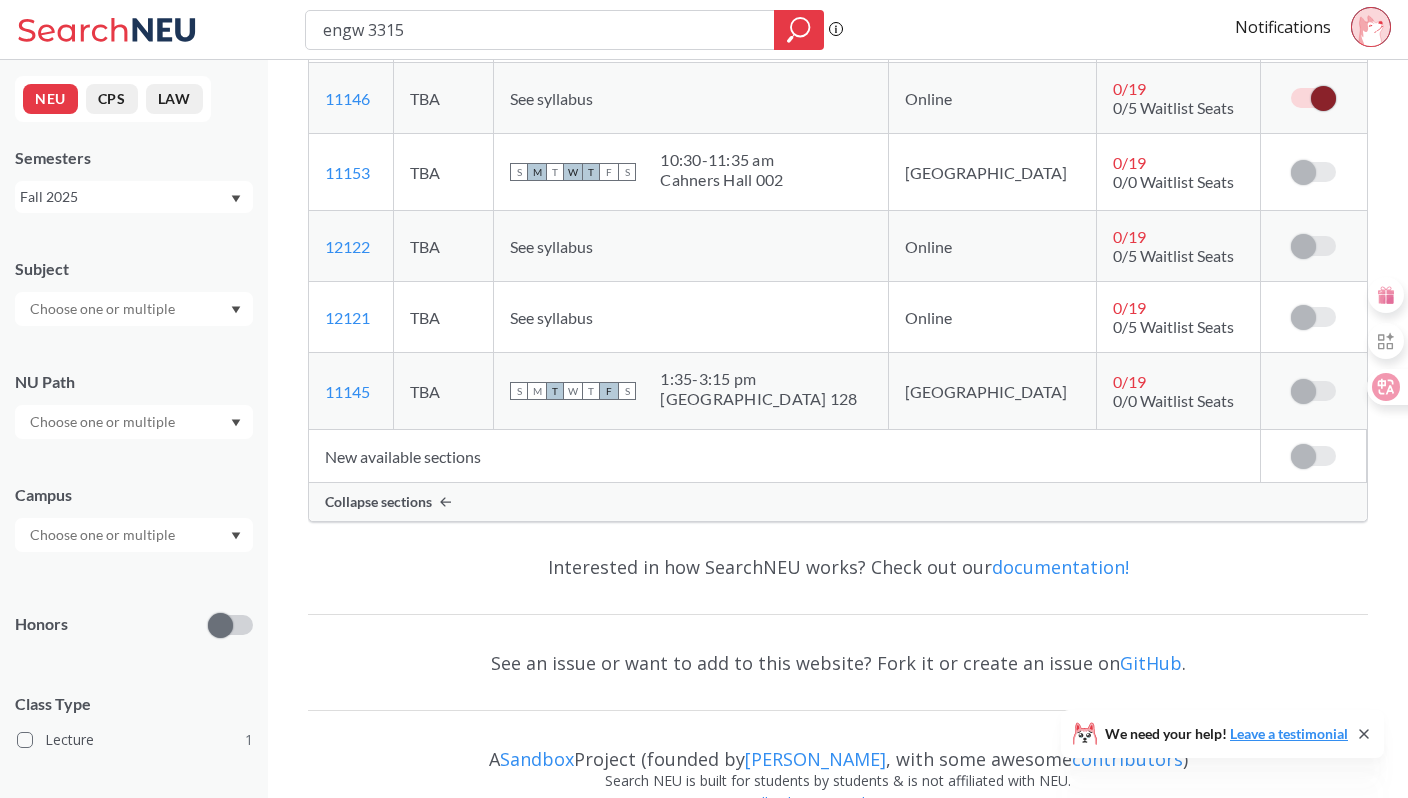 click on "Fall 2025" at bounding box center (124, 197) 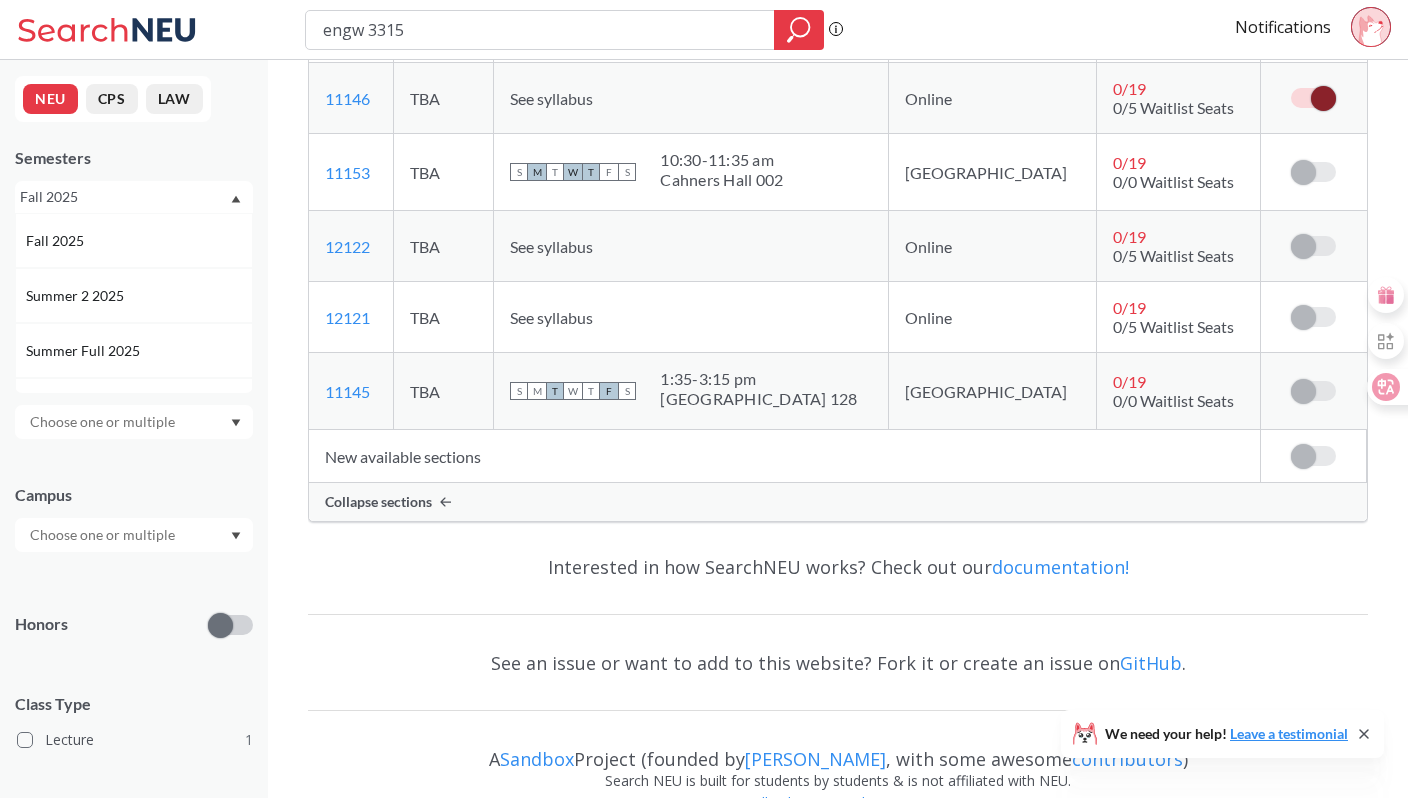 click on "NEU CPS LAW Semesters Fall 2025 Fall 2025 Summer 2 2025 Summer Full 2025 Summer 1 2025 Spring 2025 Fall 2024 Summer 2 2024 Summer Full 2024 Summer 1 2024 Spring 2024 Fall 2023 Summer 2 2023 Summer Full 2023 Summer 1 2023 Spring 2023 Fall 2022 Summer 2 2022 Summer Full 2022 Summer 1 2022 Spring 2022 Fall 2021 Summer 2 2021 Summer Full 2021 Summer 1 2021 Spring 2021 Fall 2020 Summer 2 2020 Summer Full 2020 Summer 1 2020 Spring 2020 Fall 2019 Subject NU Path Campus Honors Class Type Lecture 1 Course ID Range 1000 2000 3000 4000 5000 6000 7000 8000" at bounding box center (134, 429) 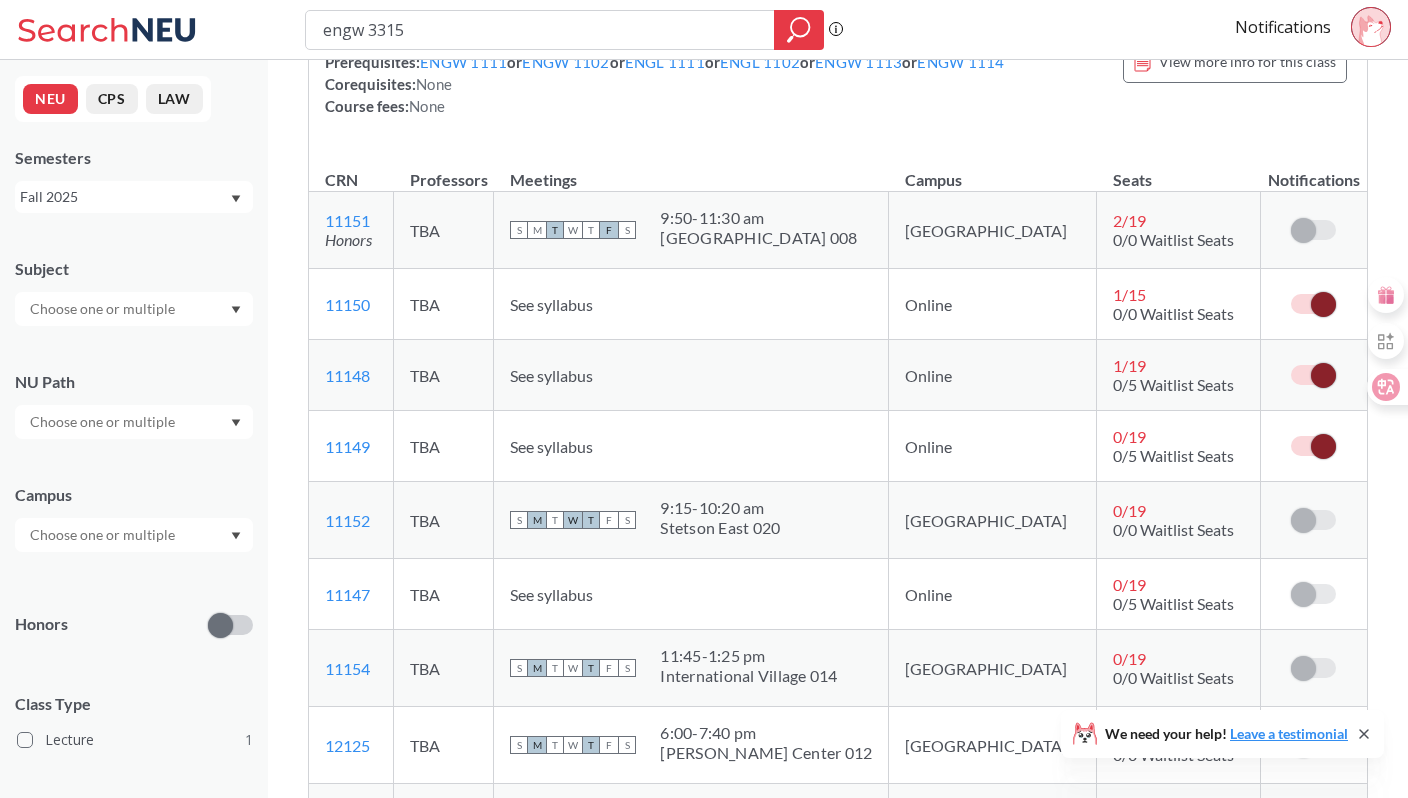 scroll, scrollTop: 160, scrollLeft: 0, axis: vertical 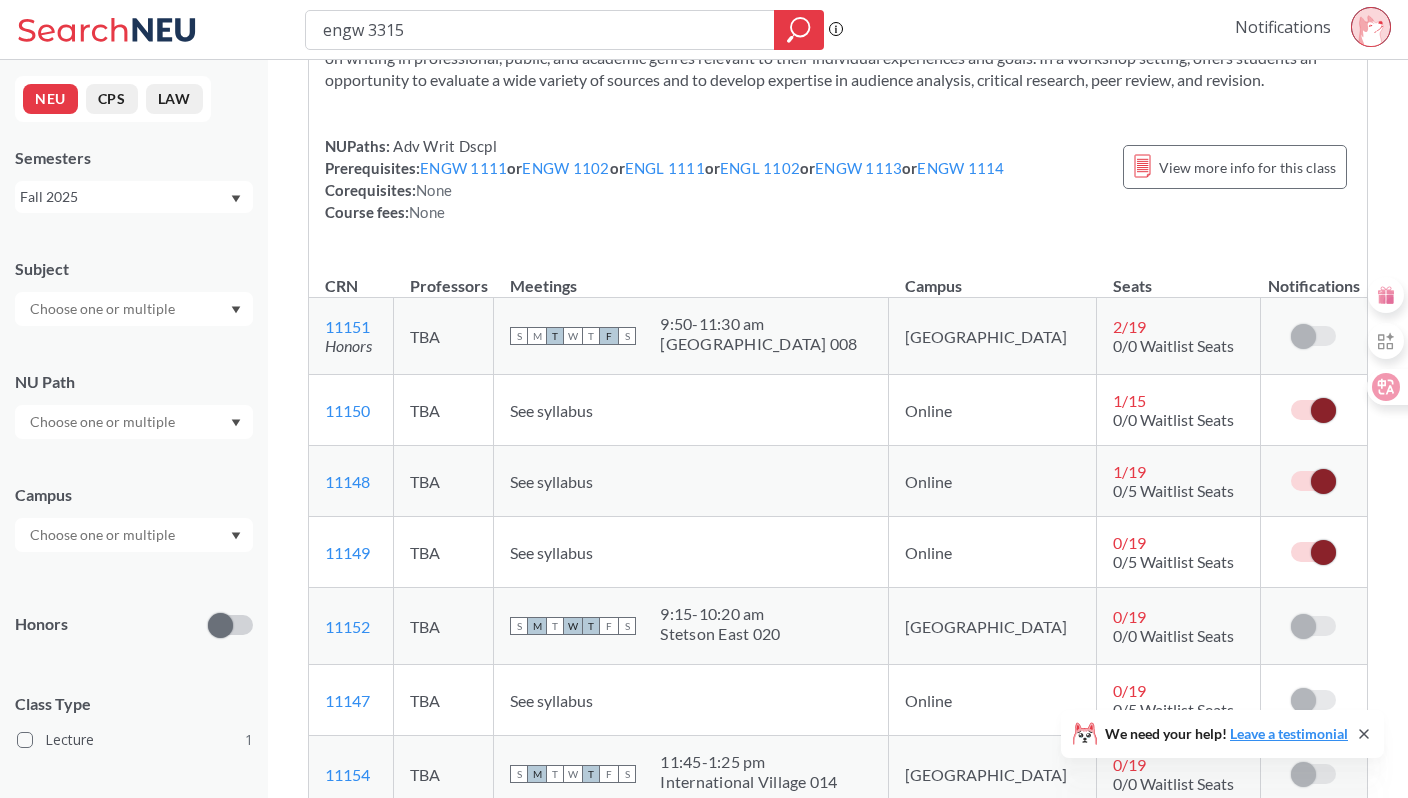 click on "Notifications" at bounding box center [1283, 27] 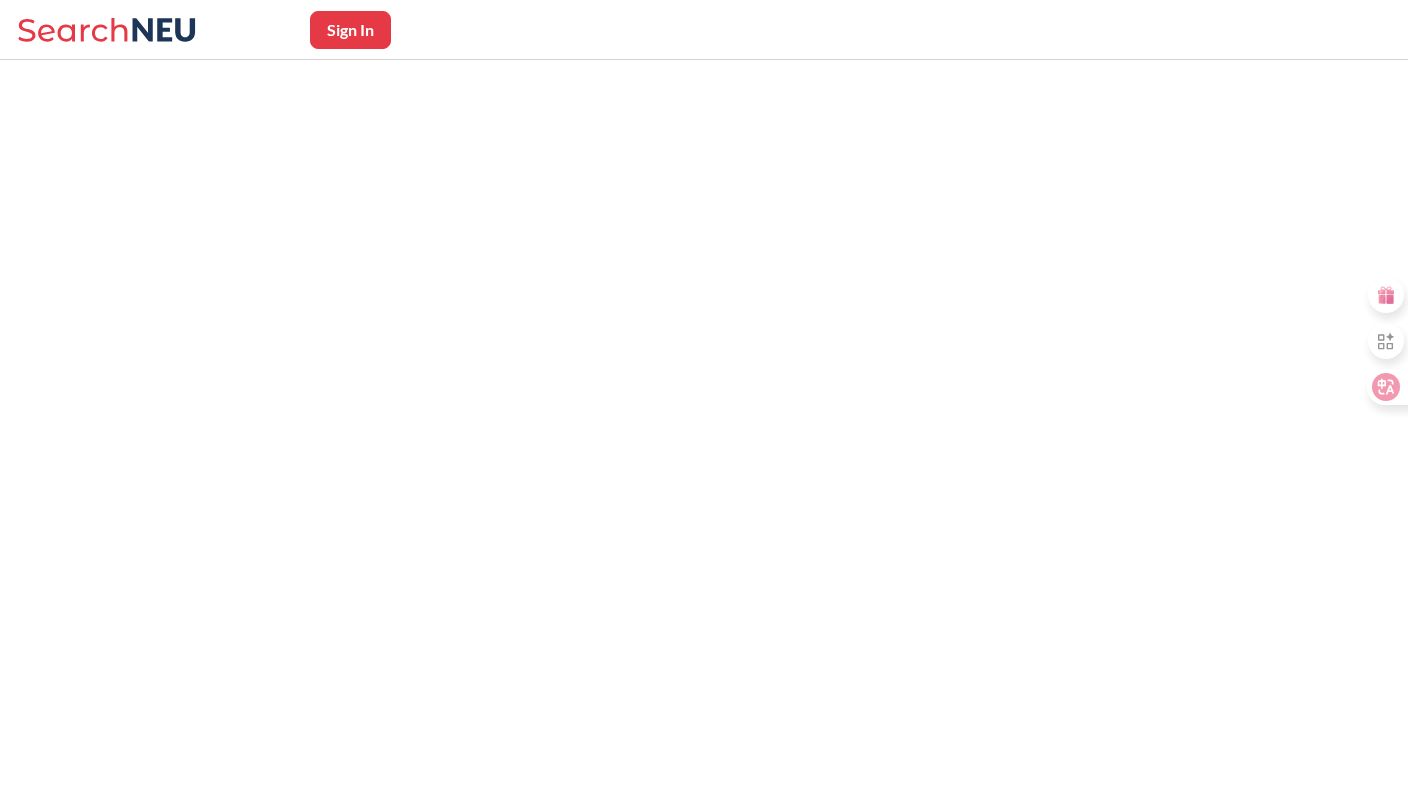 scroll, scrollTop: 0, scrollLeft: 0, axis: both 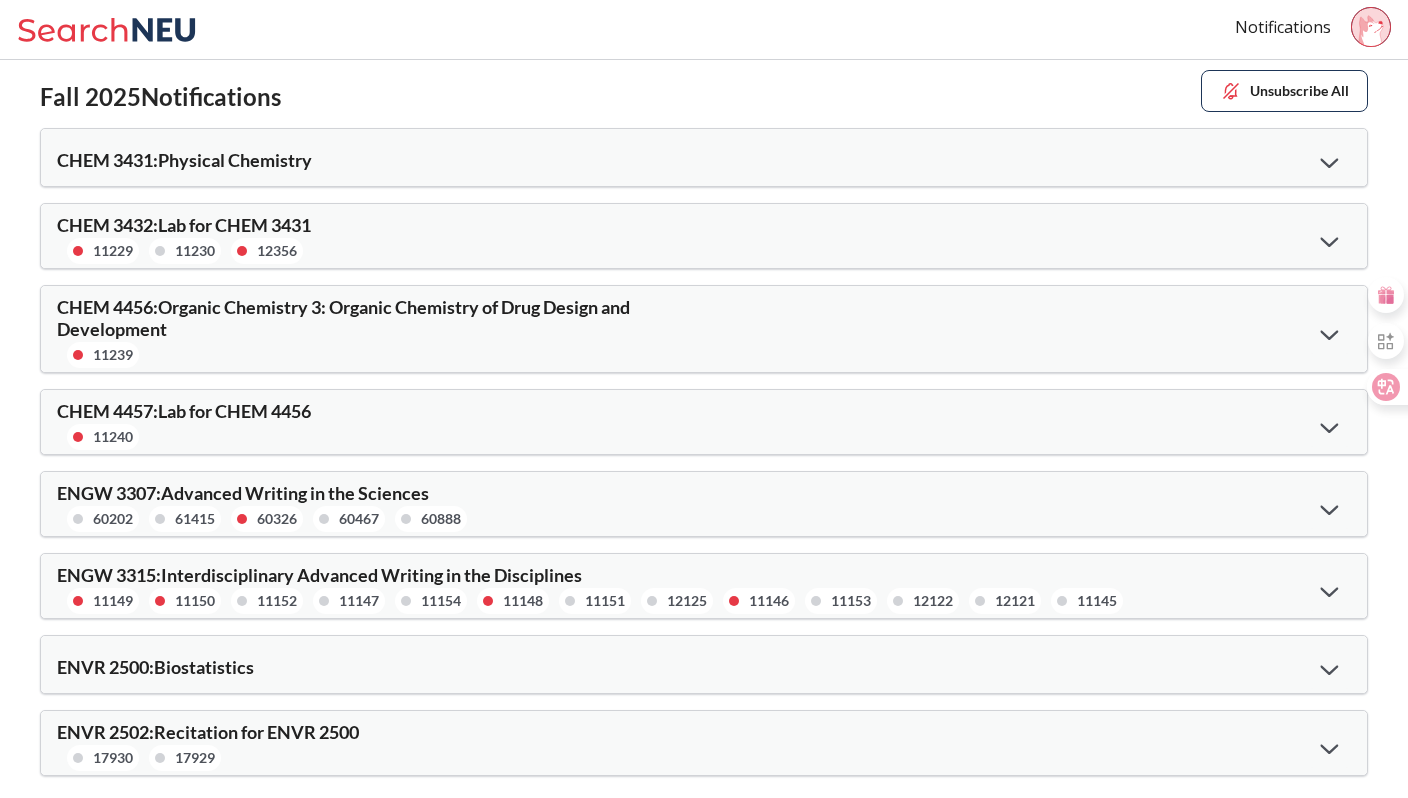 click at bounding box center (1329, 747) 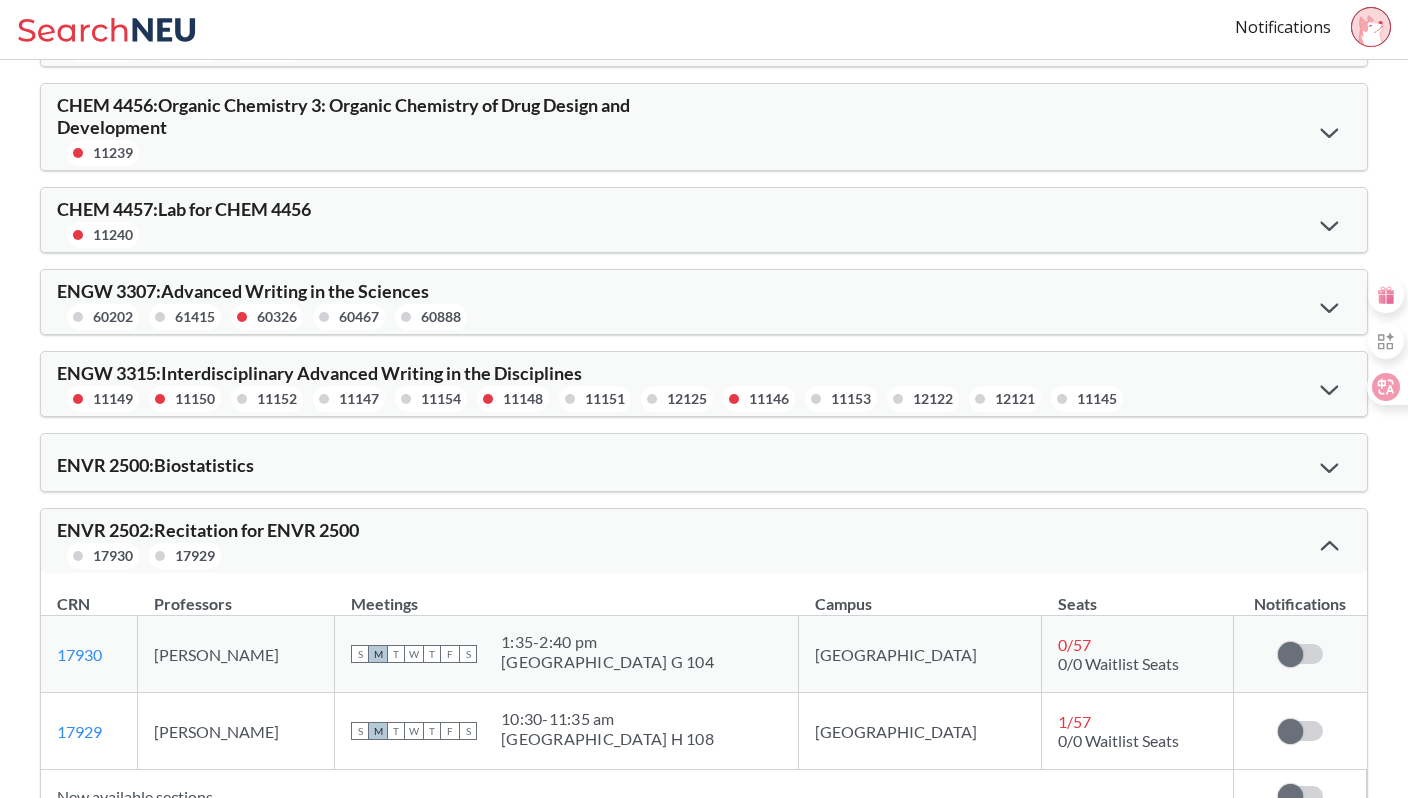 scroll, scrollTop: 299, scrollLeft: 0, axis: vertical 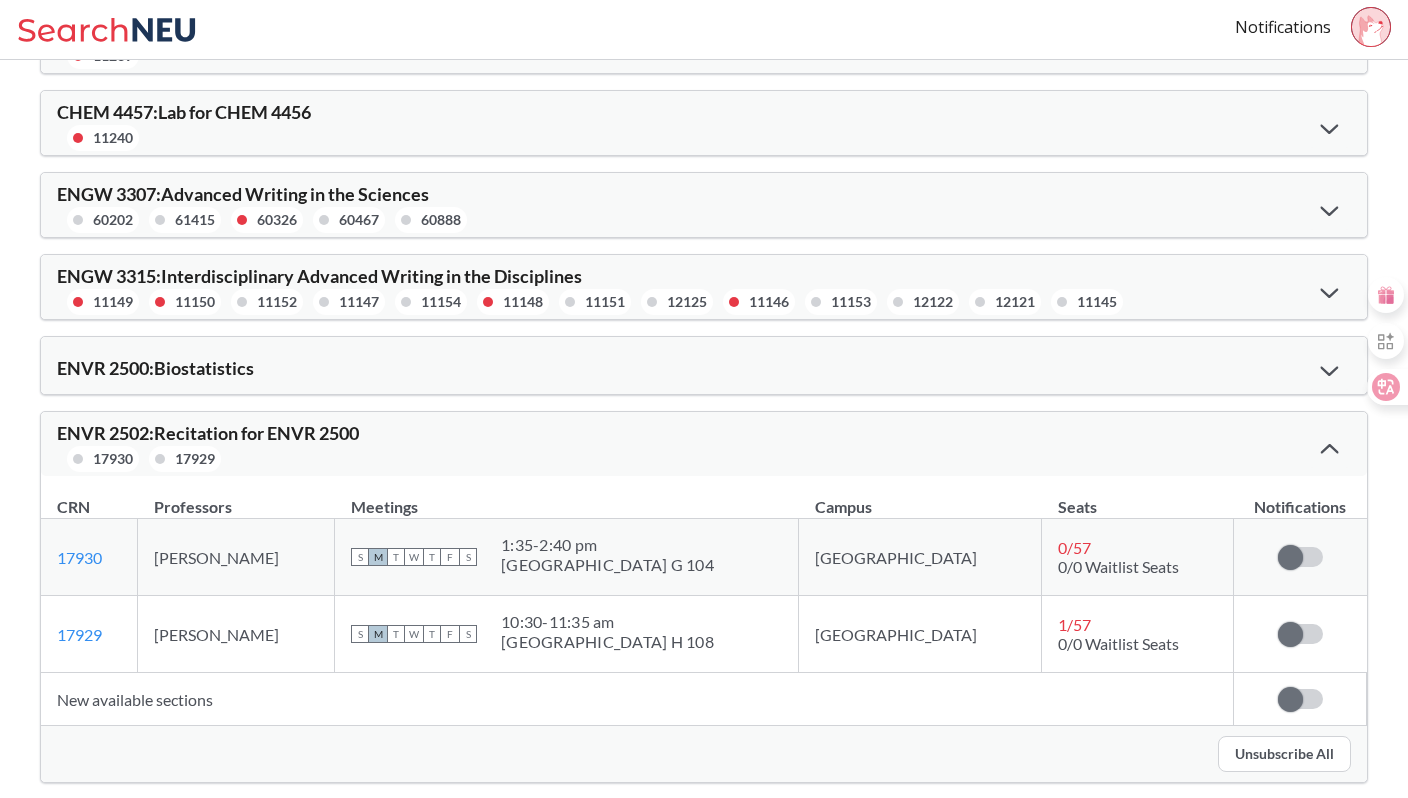 click on "Unsubscribe All" at bounding box center (1284, 754) 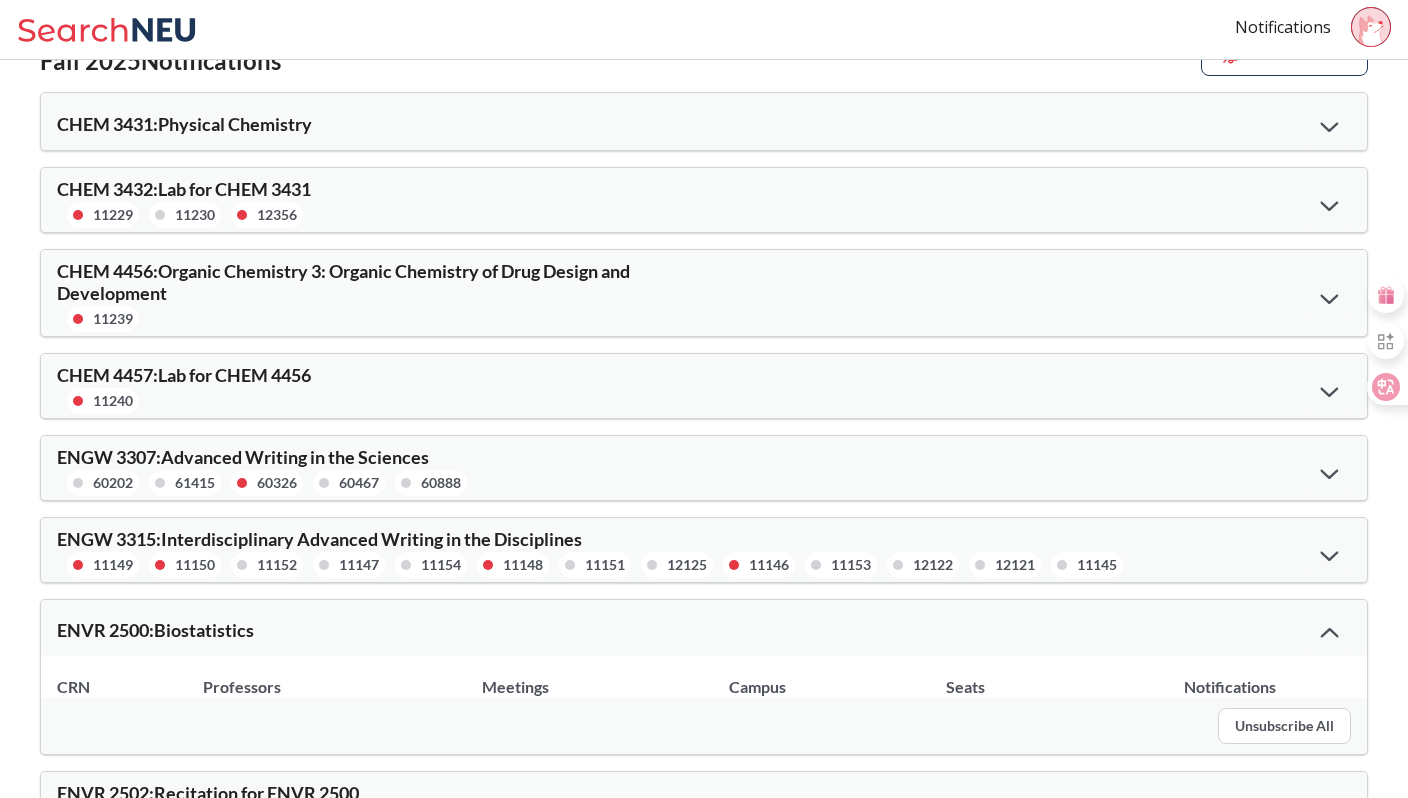 scroll, scrollTop: 0, scrollLeft: 0, axis: both 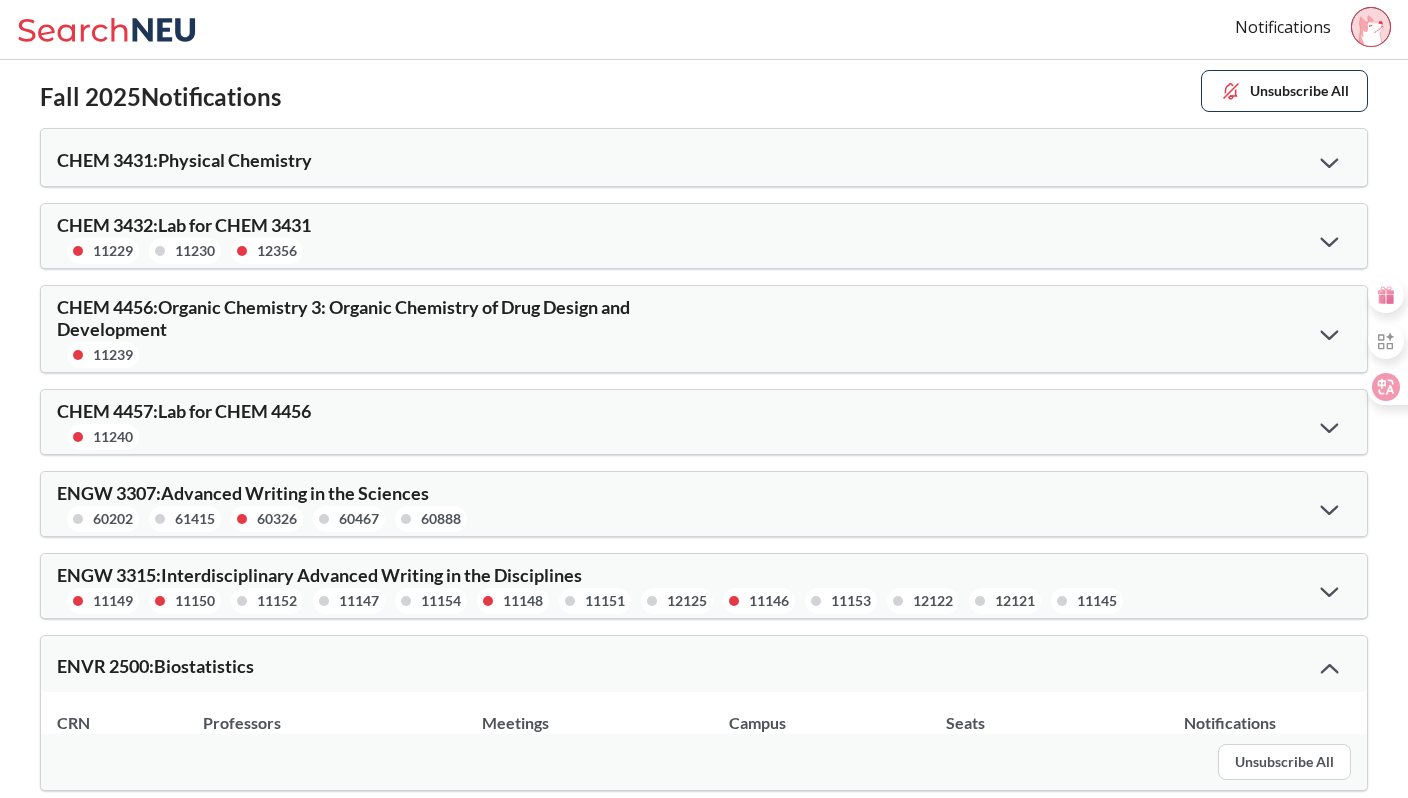 click 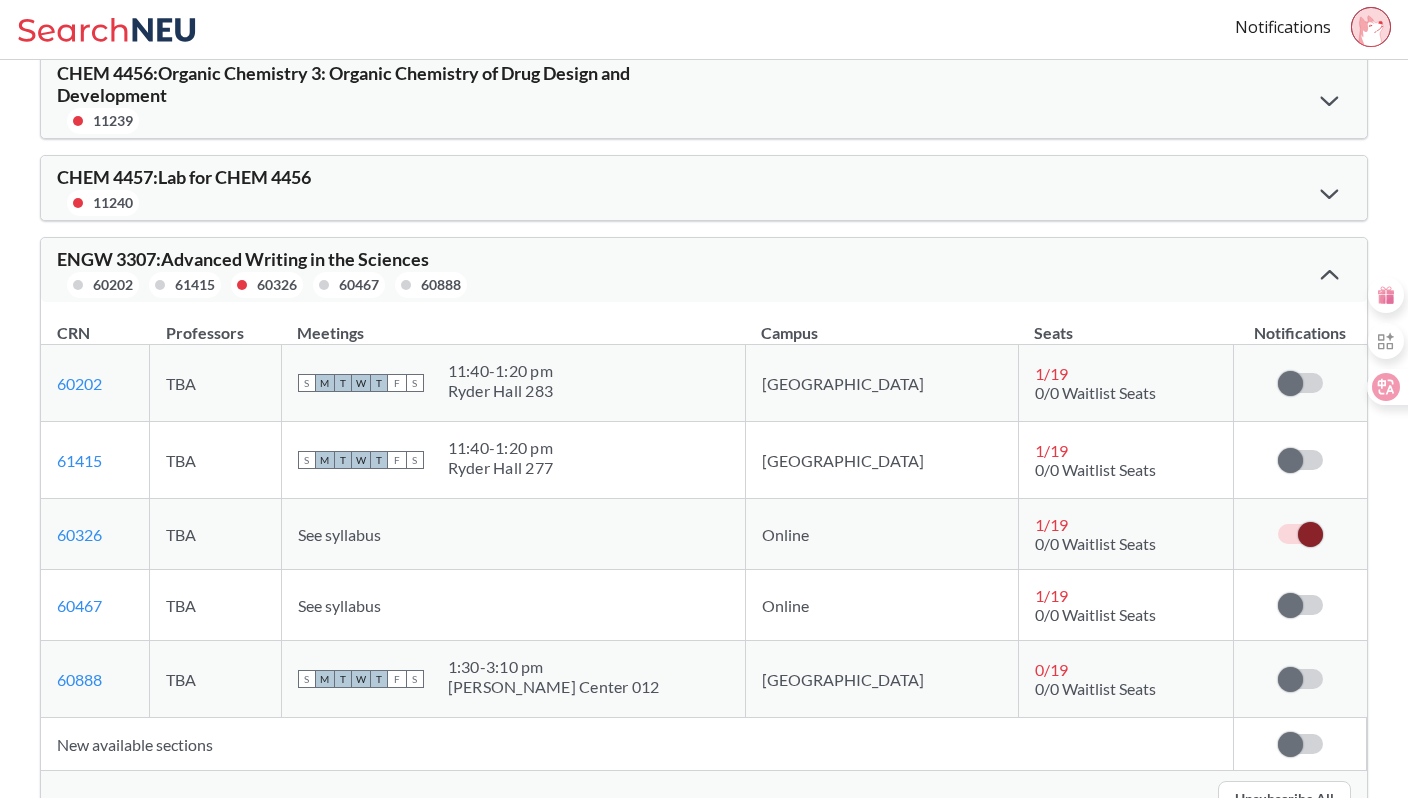 scroll, scrollTop: 244, scrollLeft: 0, axis: vertical 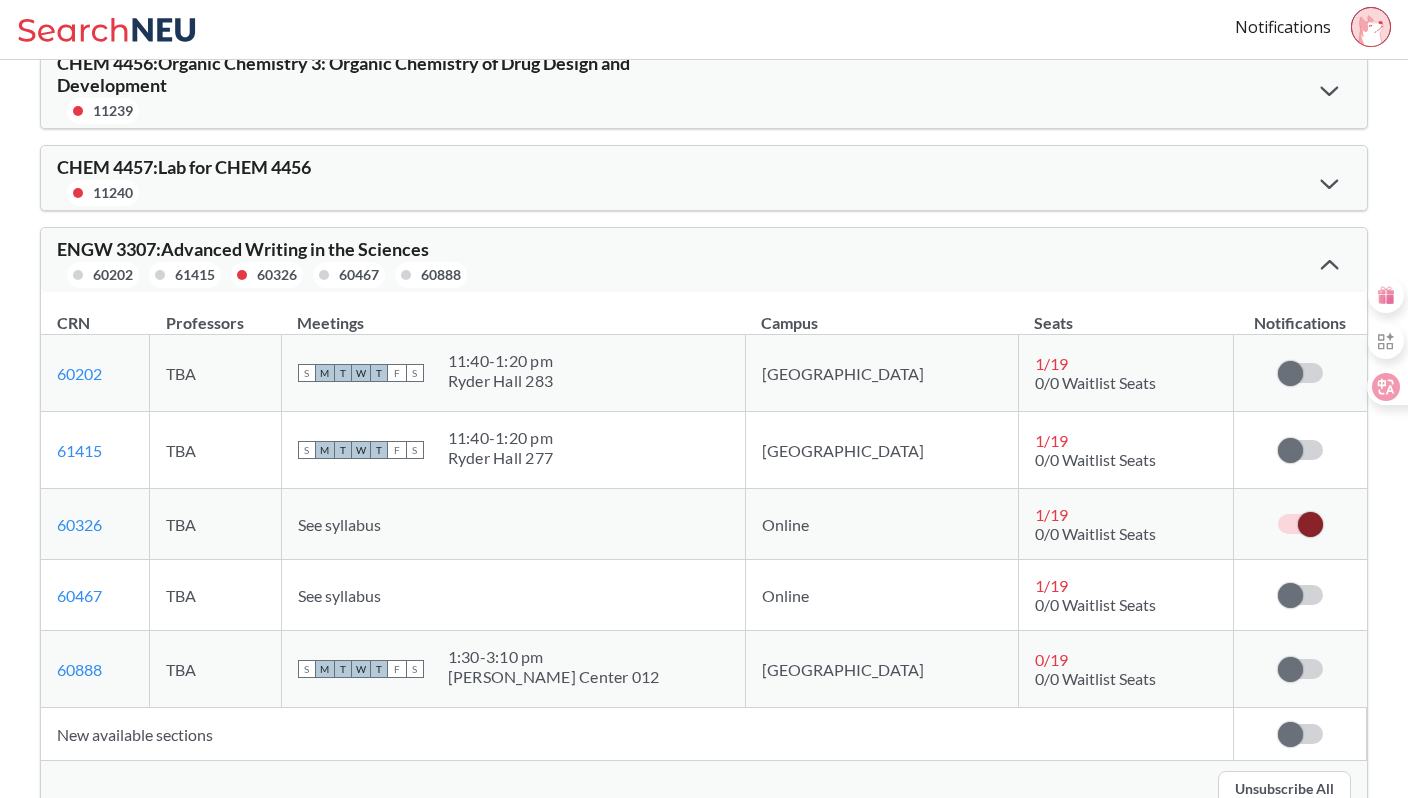 click at bounding box center (1310, 524) 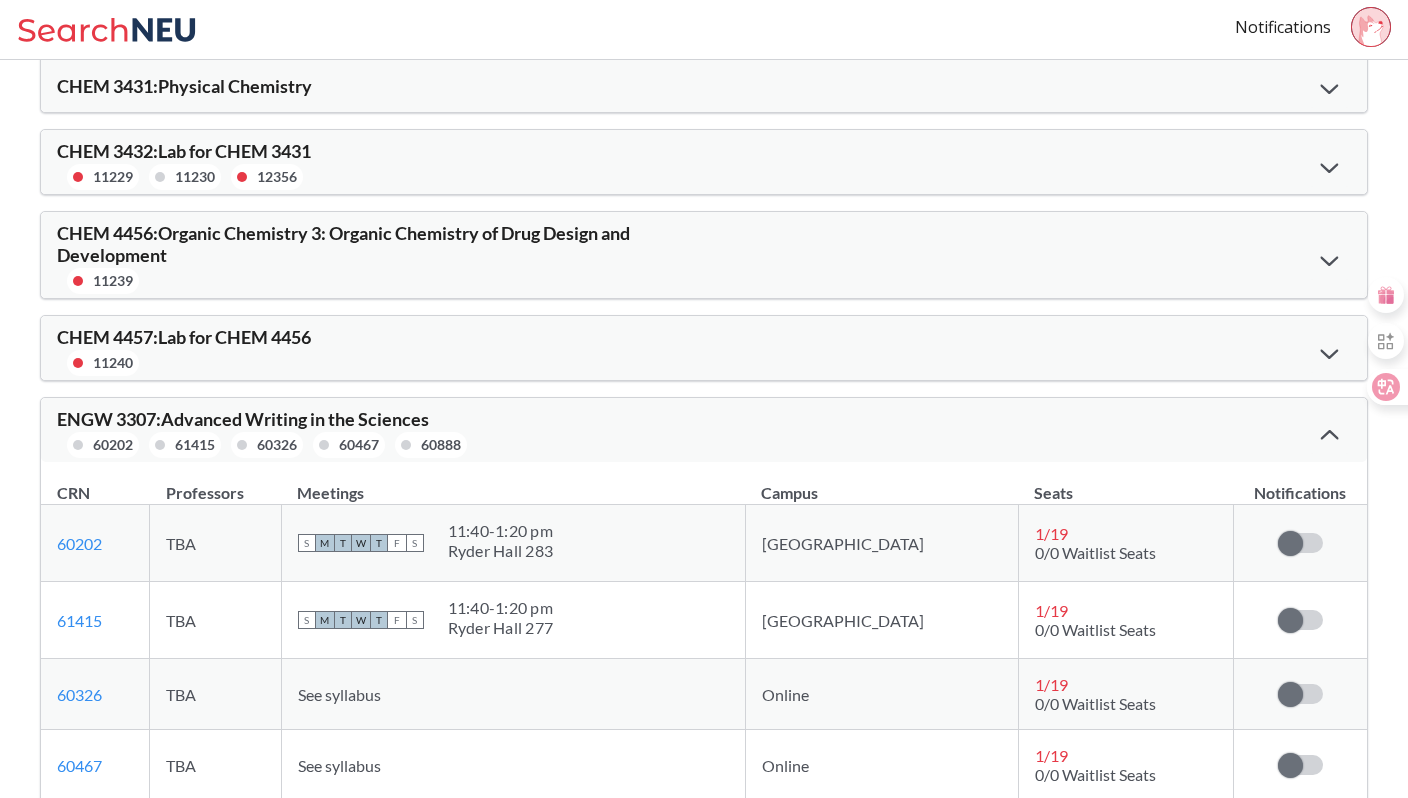 scroll, scrollTop: 0, scrollLeft: 0, axis: both 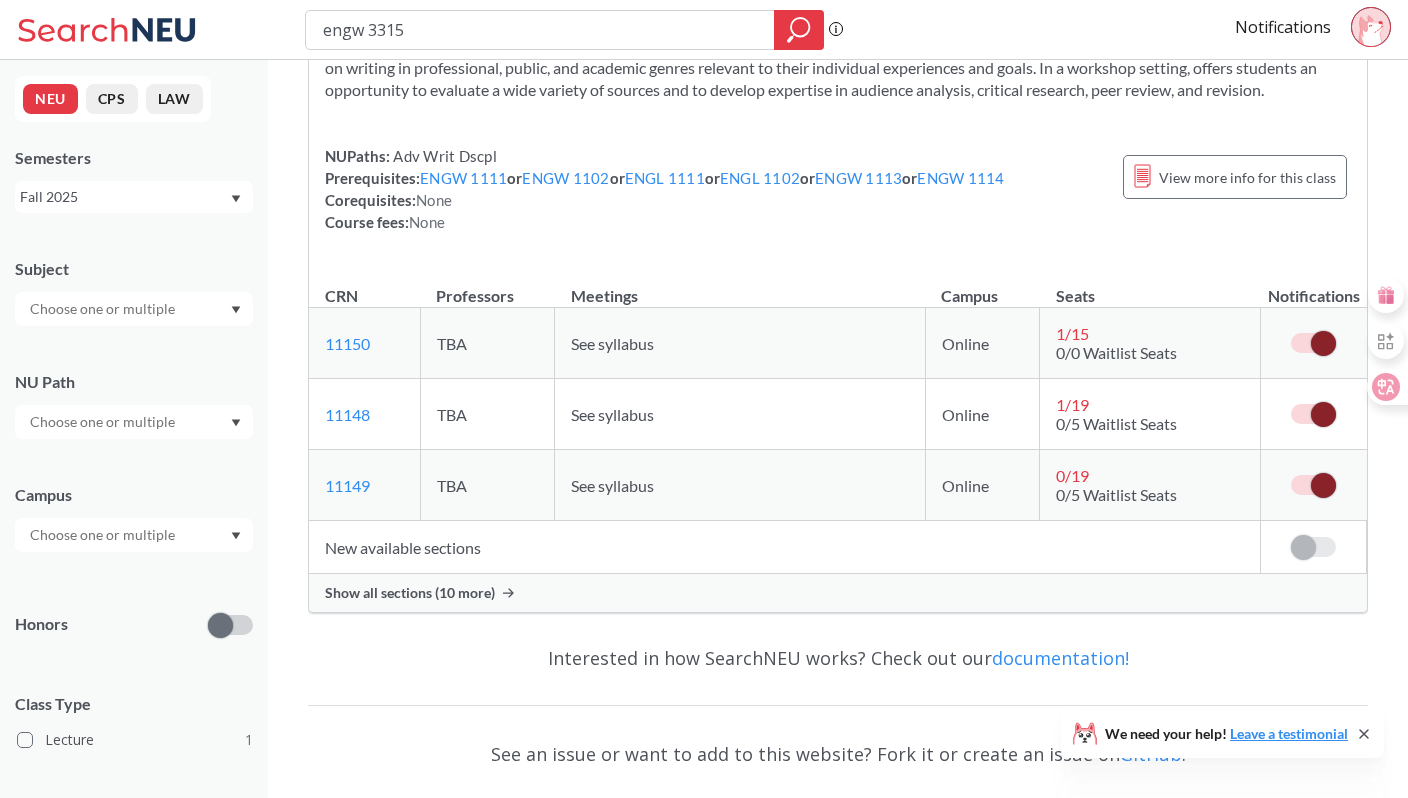 click on "Show all sections (10 more)" at bounding box center [838, 593] 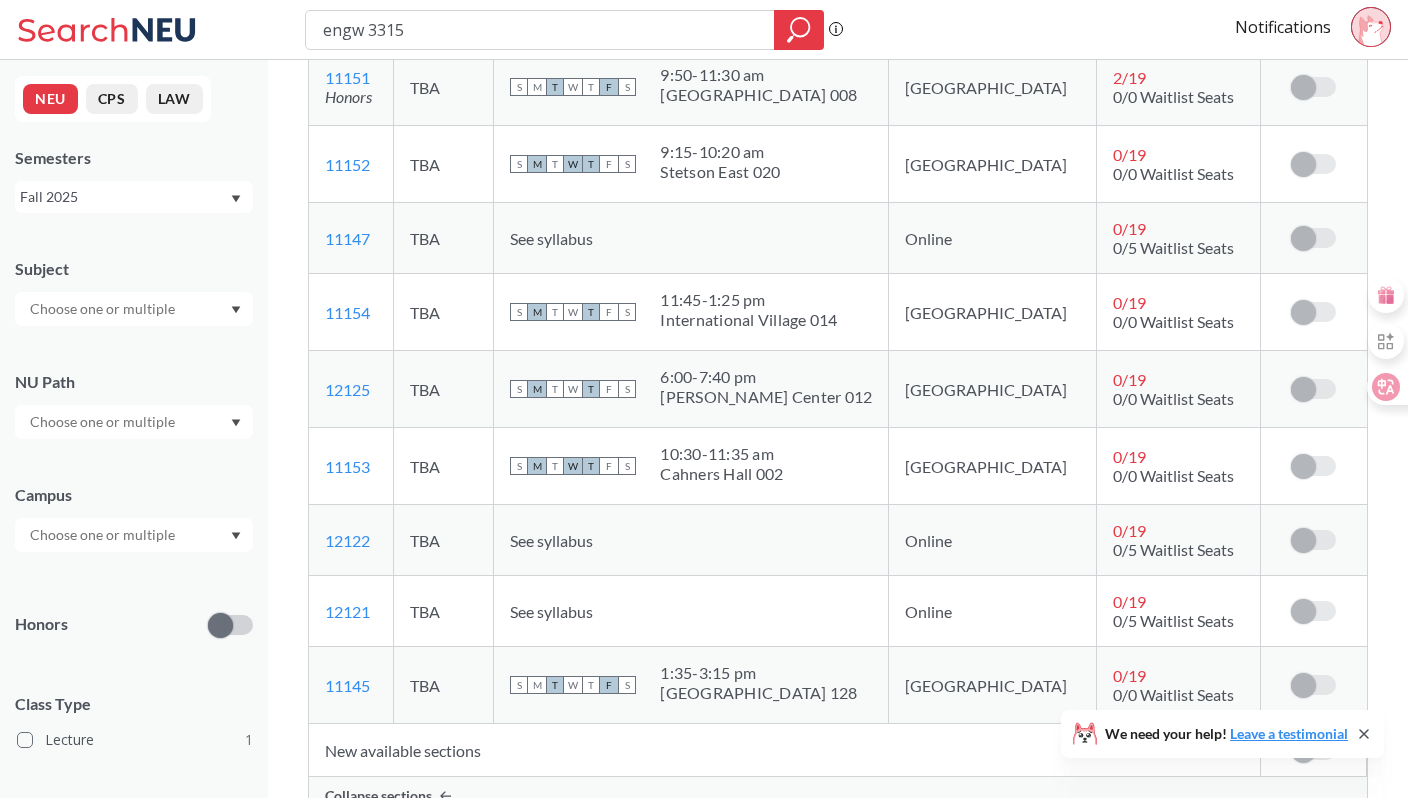 scroll, scrollTop: 698, scrollLeft: 0, axis: vertical 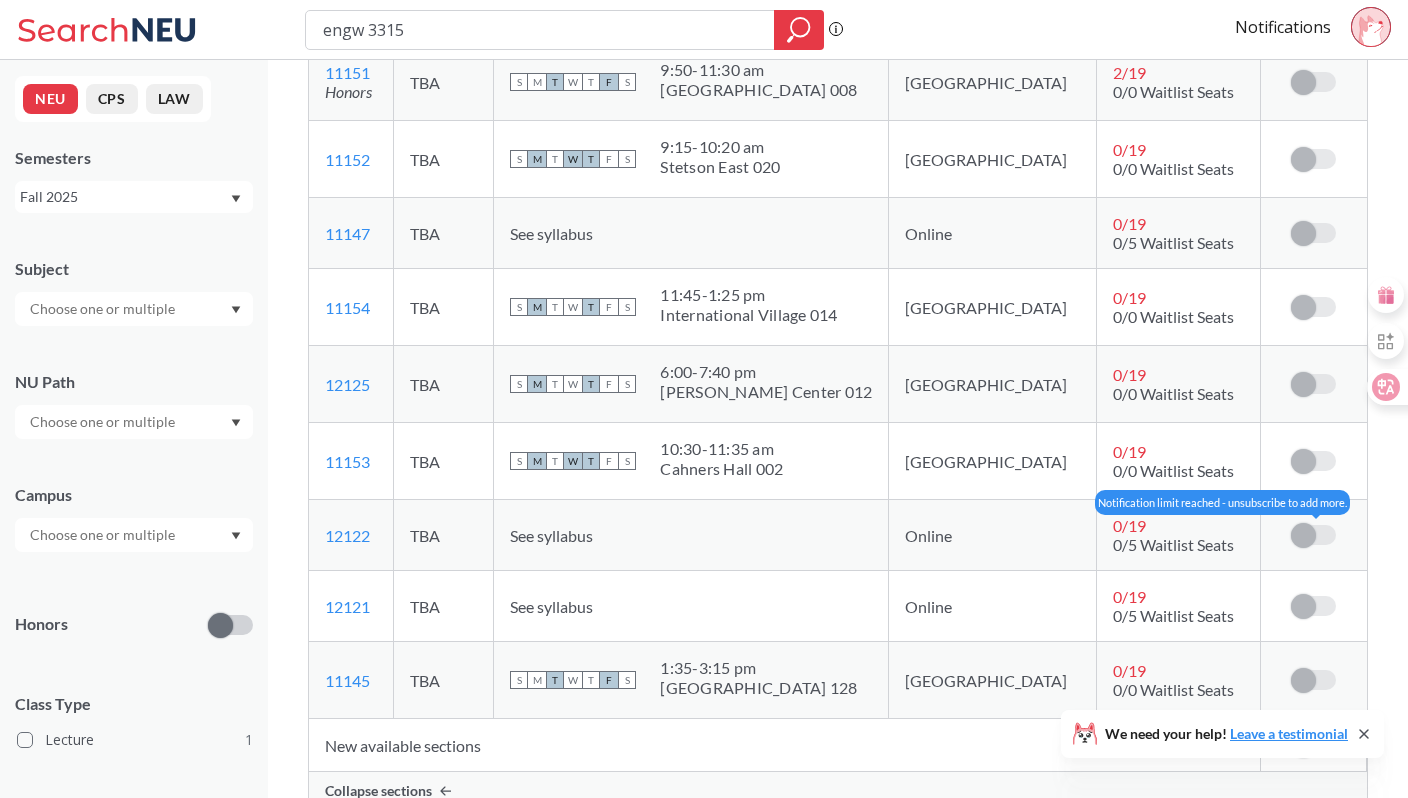 click at bounding box center [1303, 535] 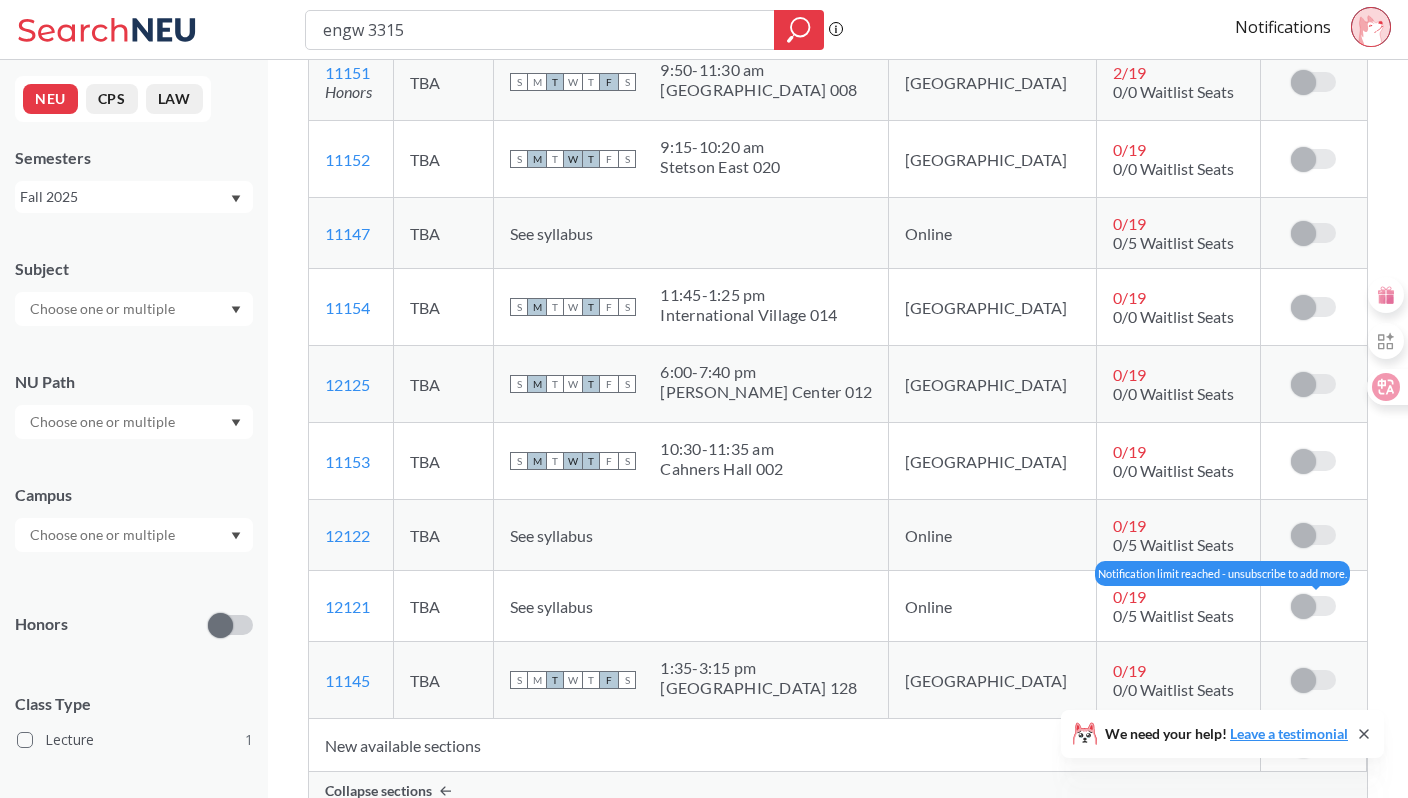 click at bounding box center [1303, 606] 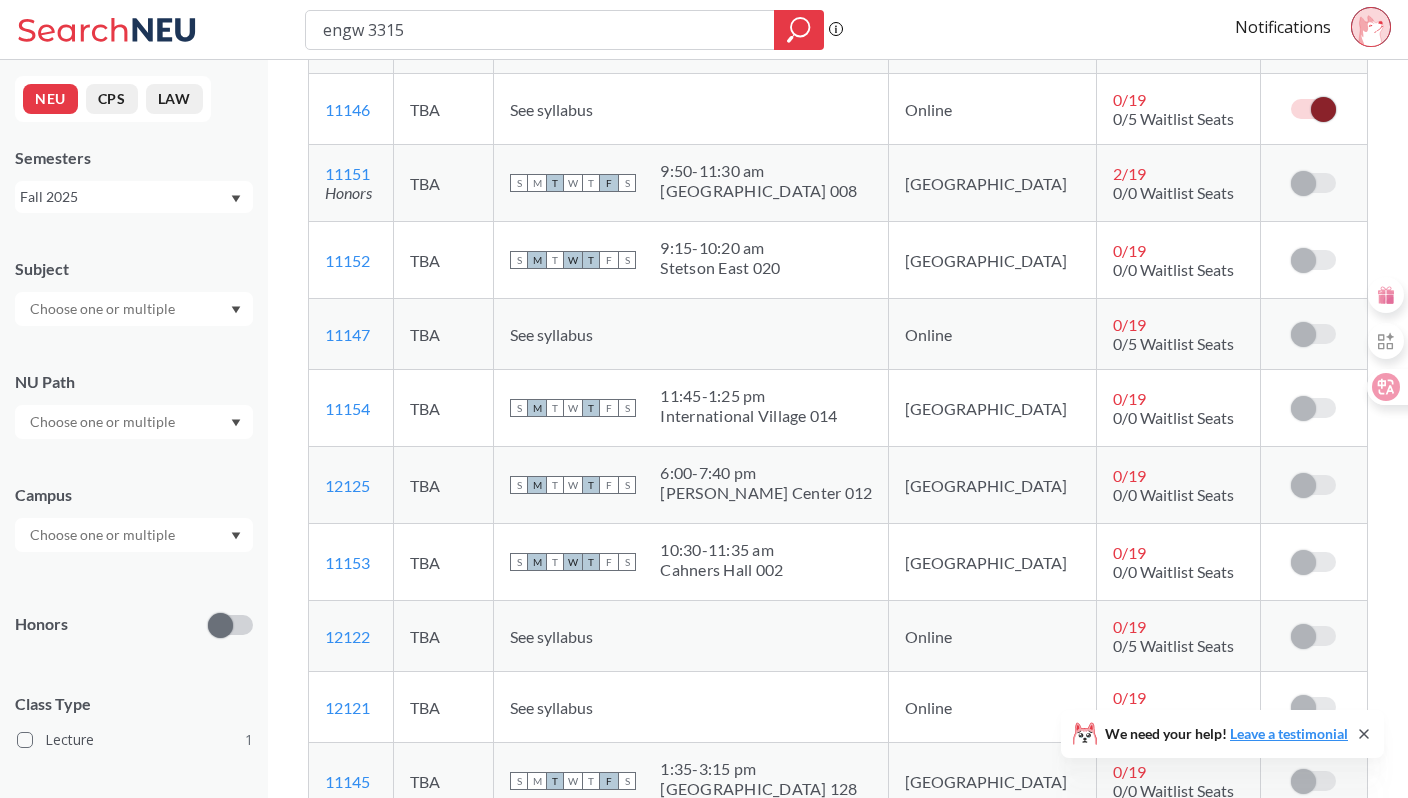 scroll, scrollTop: 604, scrollLeft: 0, axis: vertical 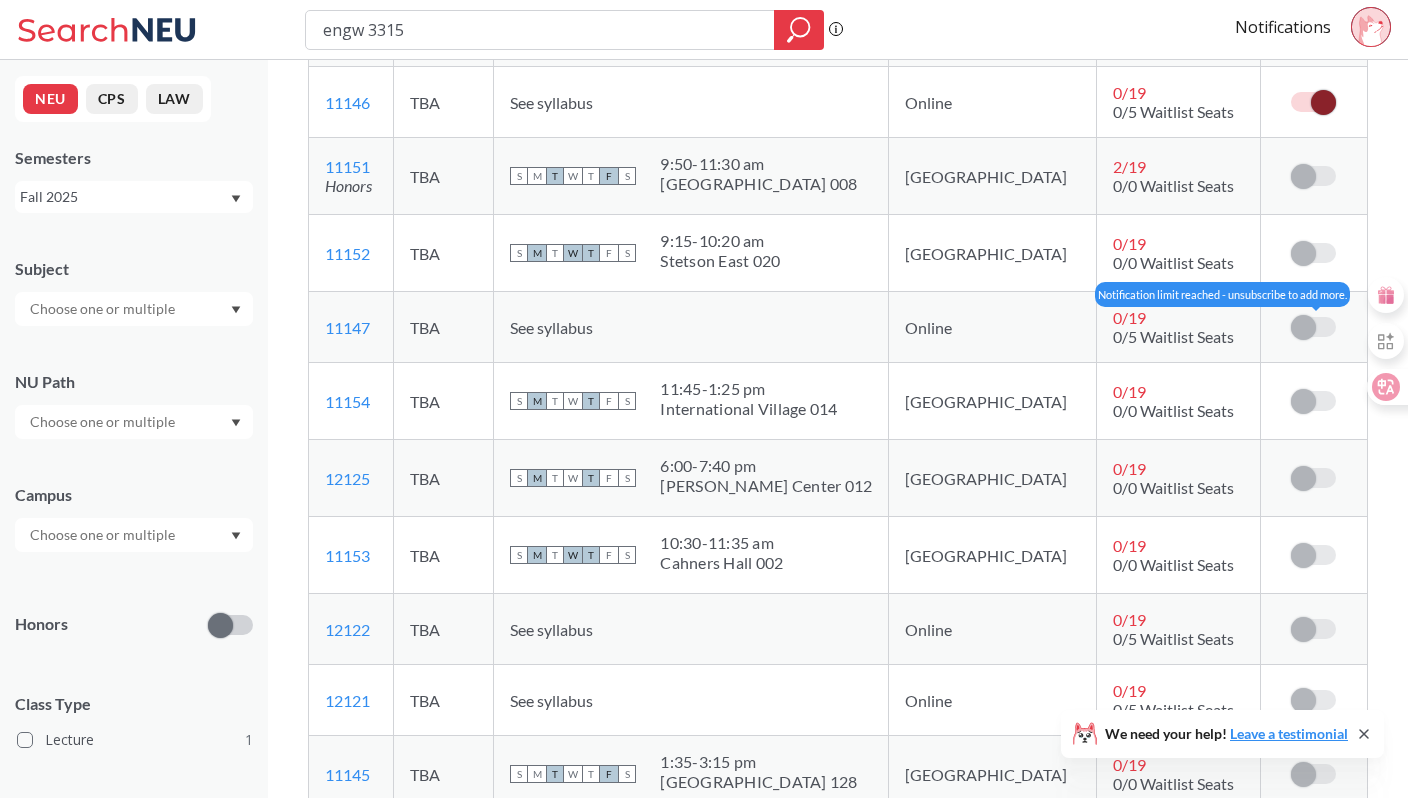 click at bounding box center (1303, 327) 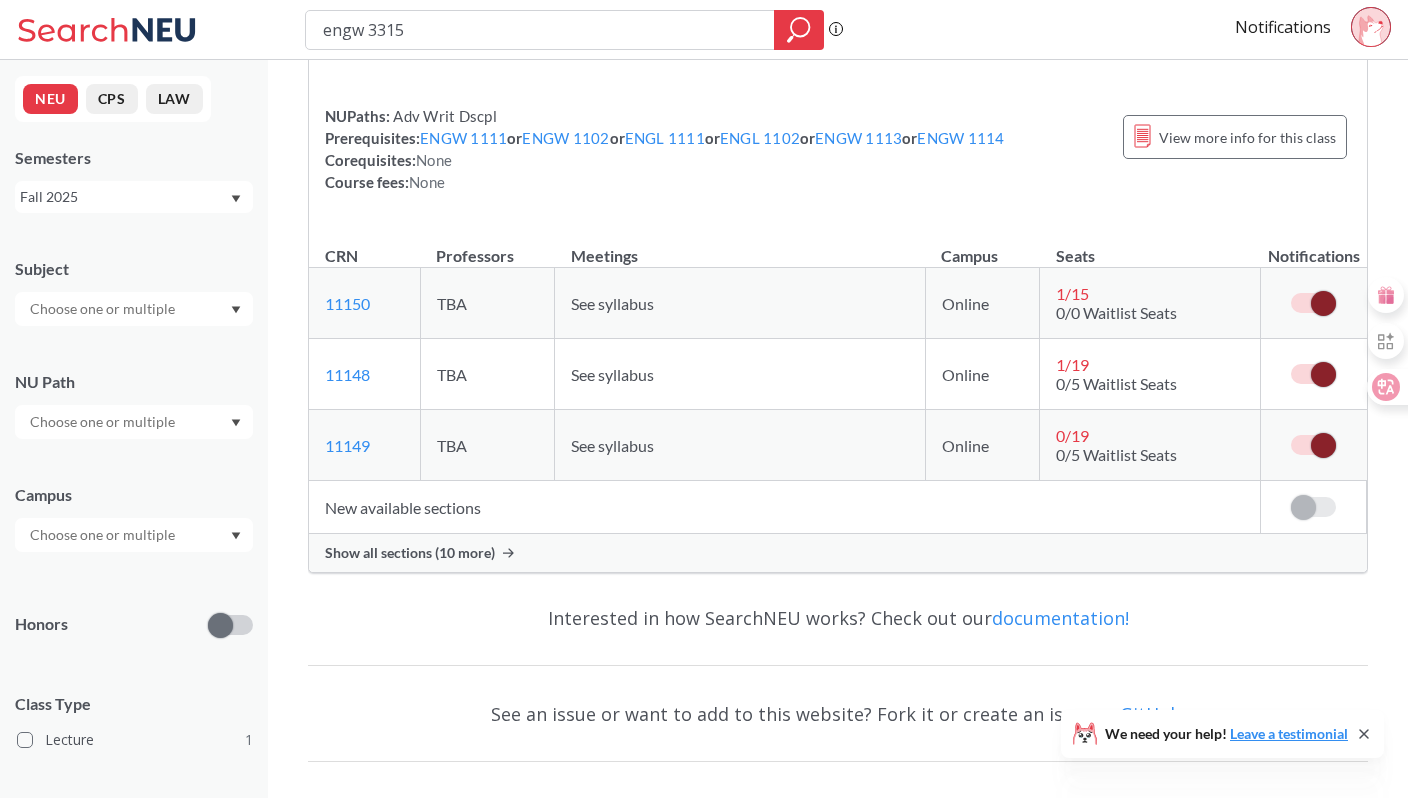scroll, scrollTop: 287, scrollLeft: 0, axis: vertical 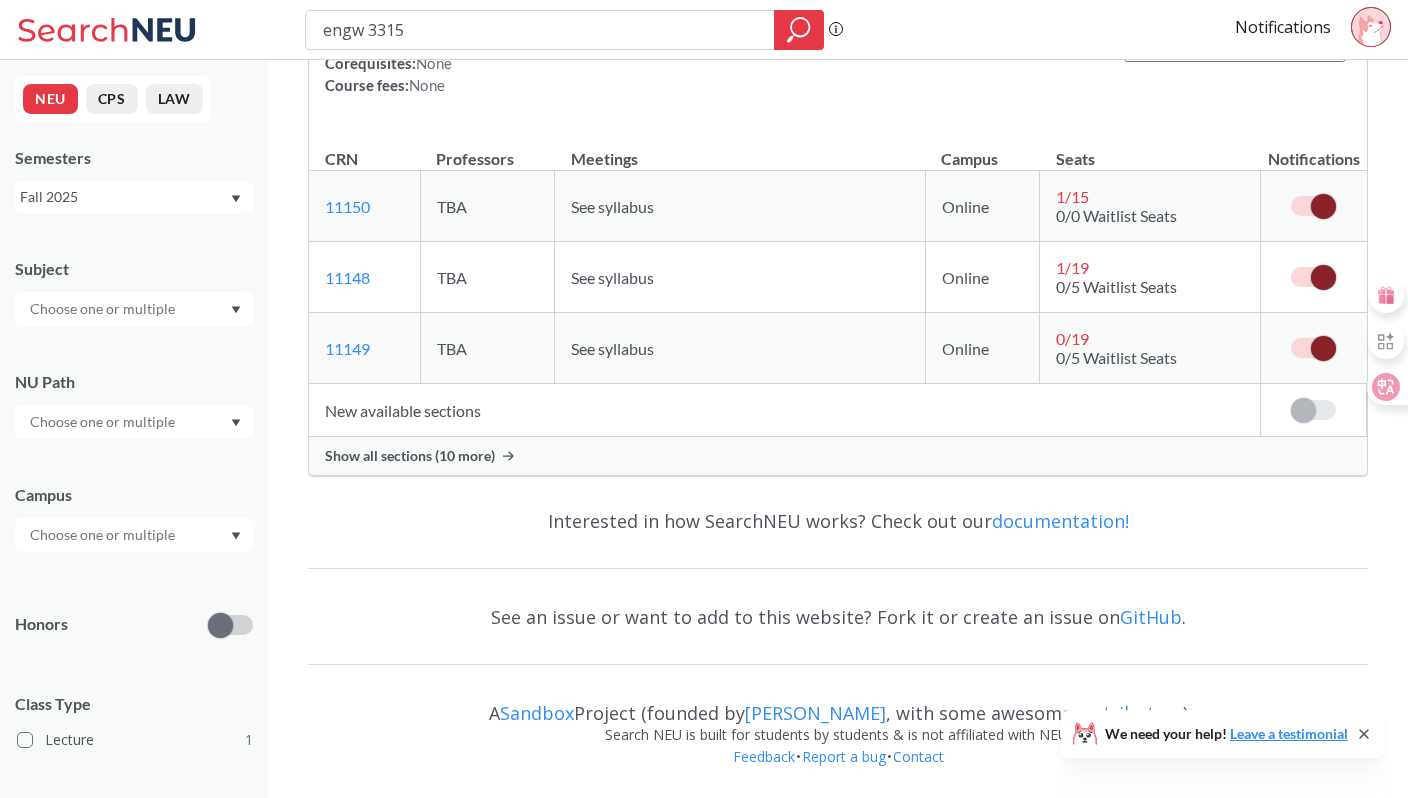 click on "Show all sections (10 more)" at bounding box center [838, 456] 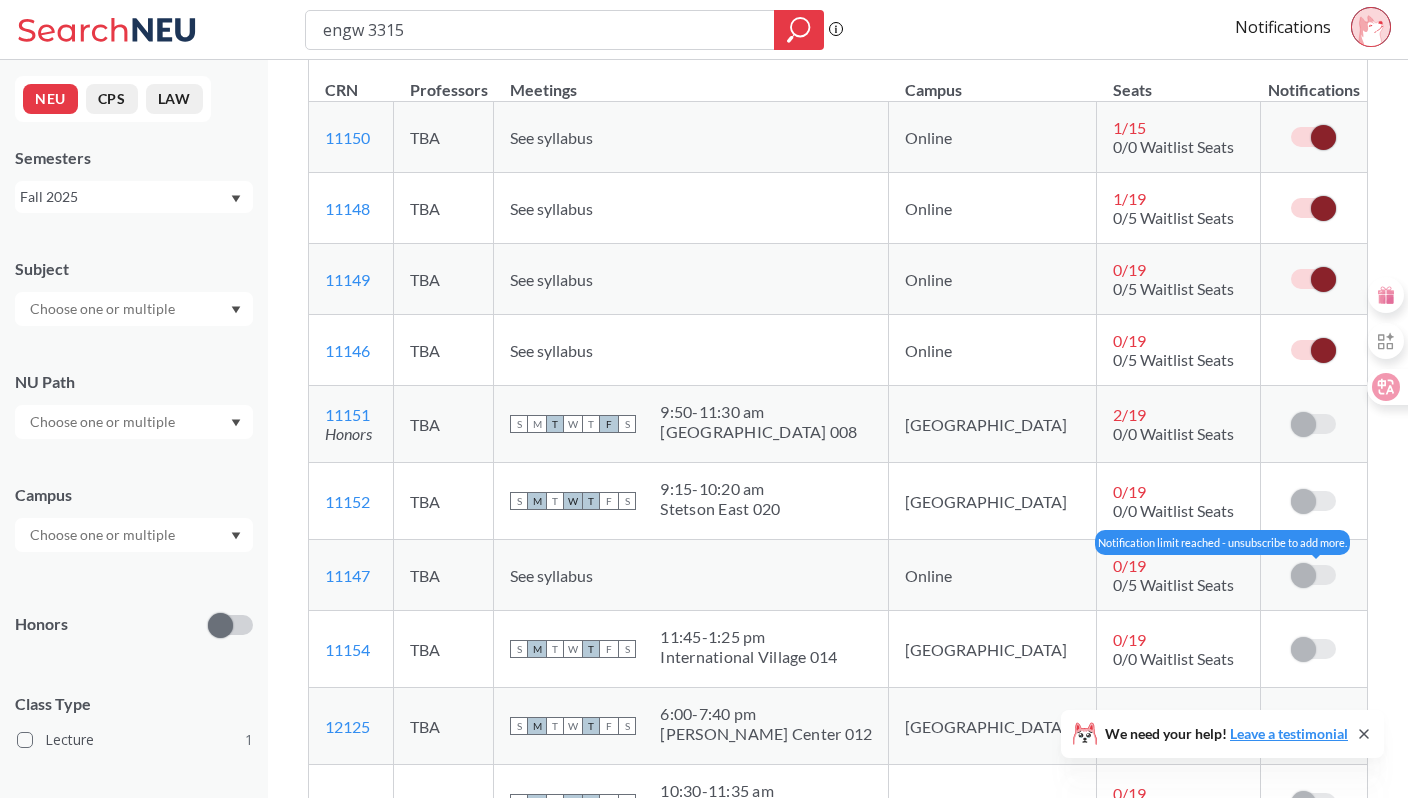 scroll, scrollTop: 357, scrollLeft: 0, axis: vertical 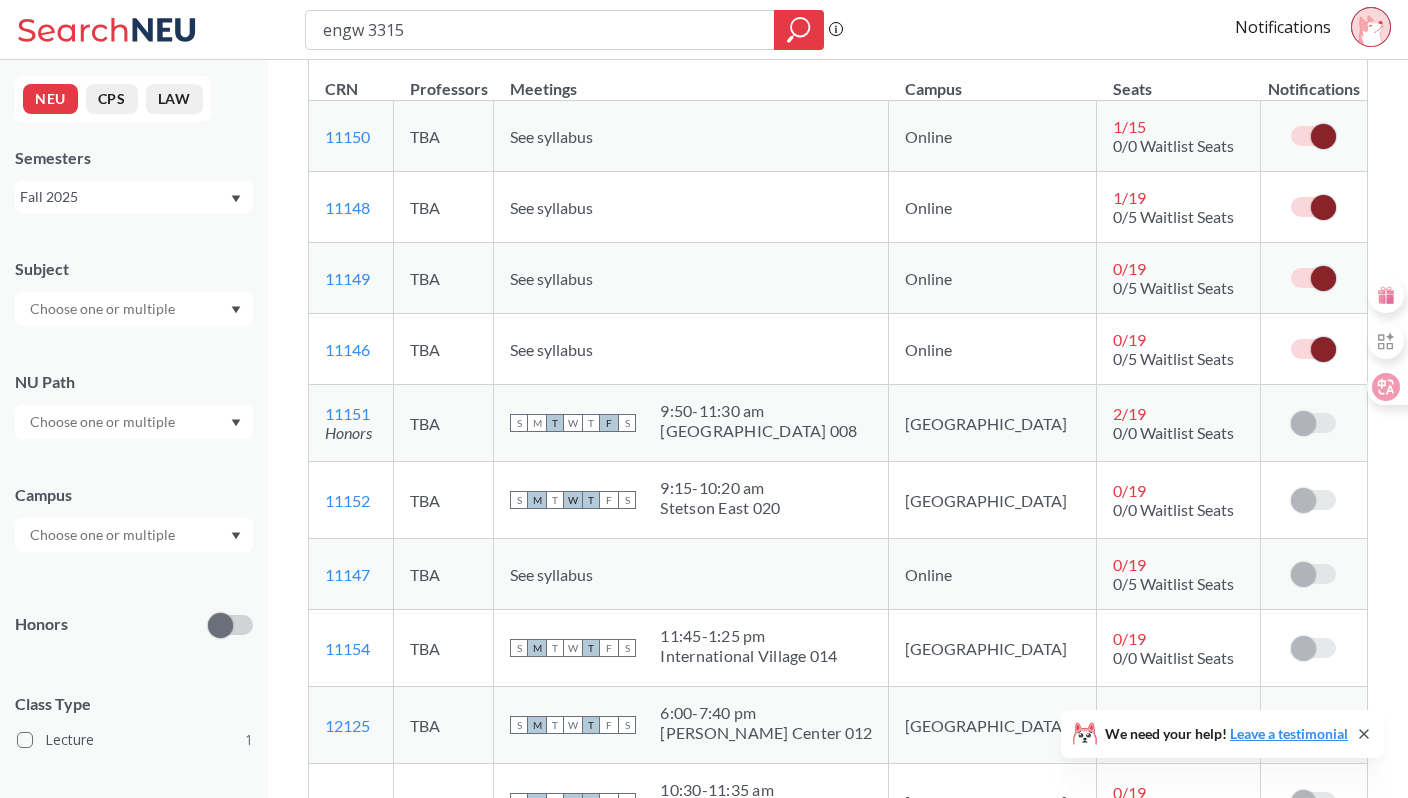 click 